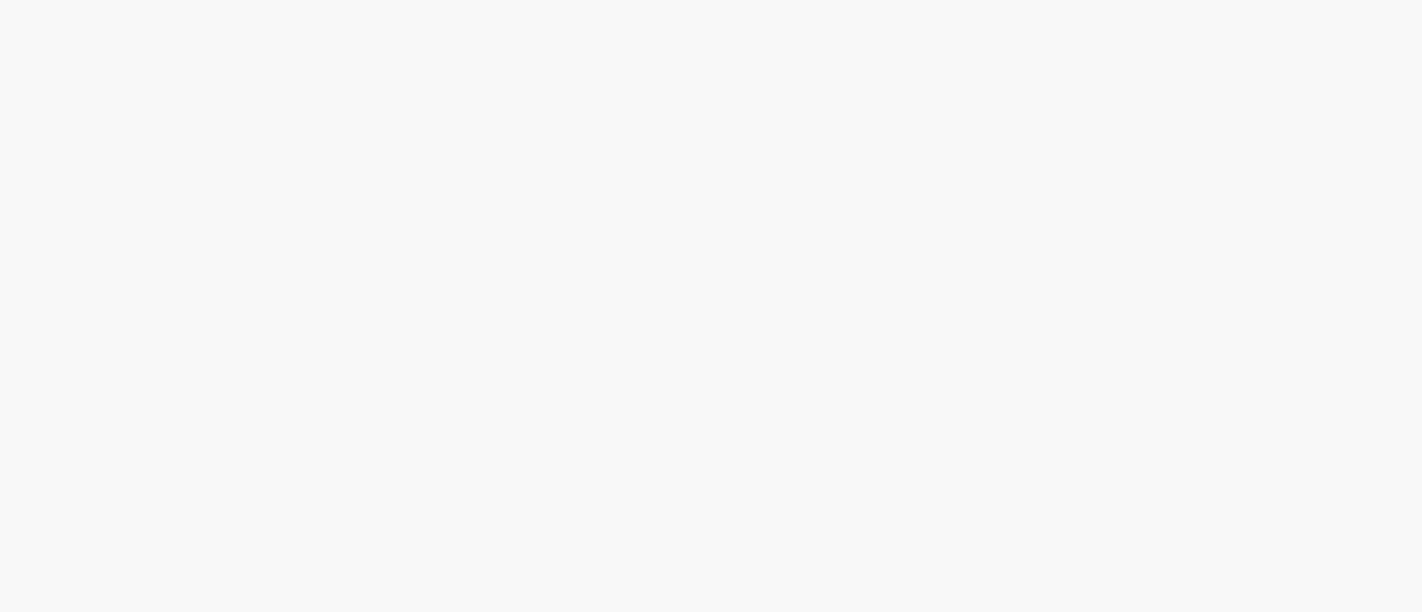 scroll, scrollTop: 0, scrollLeft: 0, axis: both 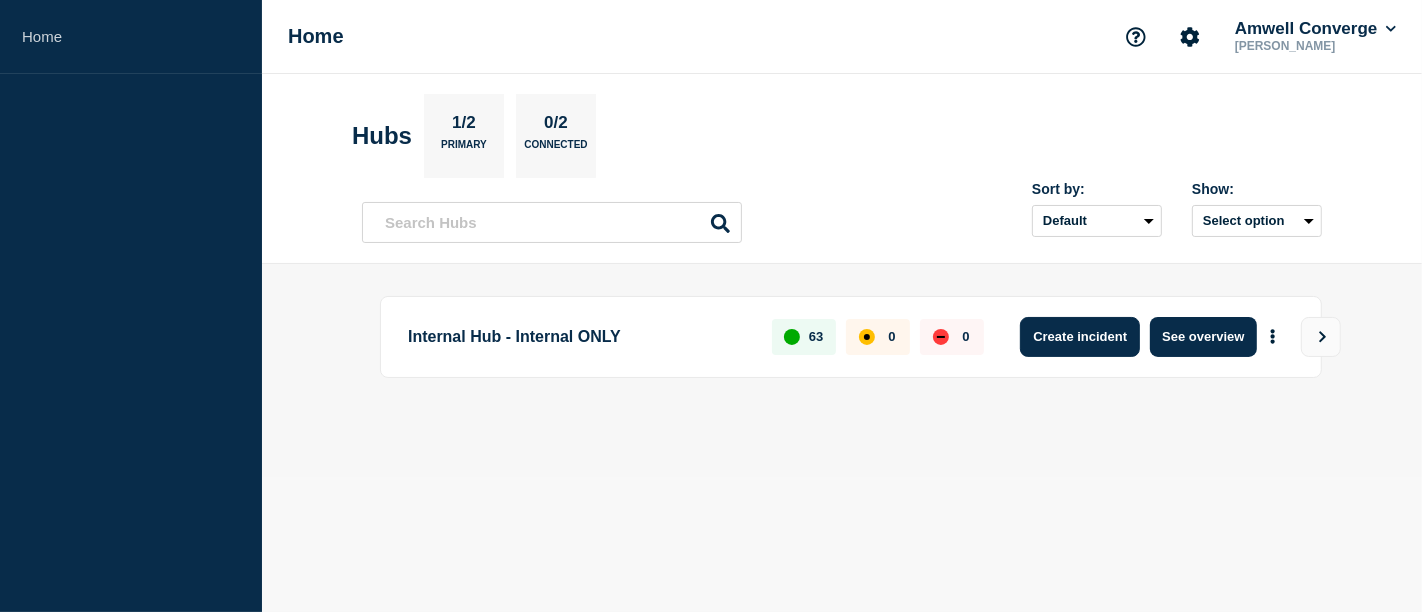 click on "Create incident" at bounding box center (1080, 337) 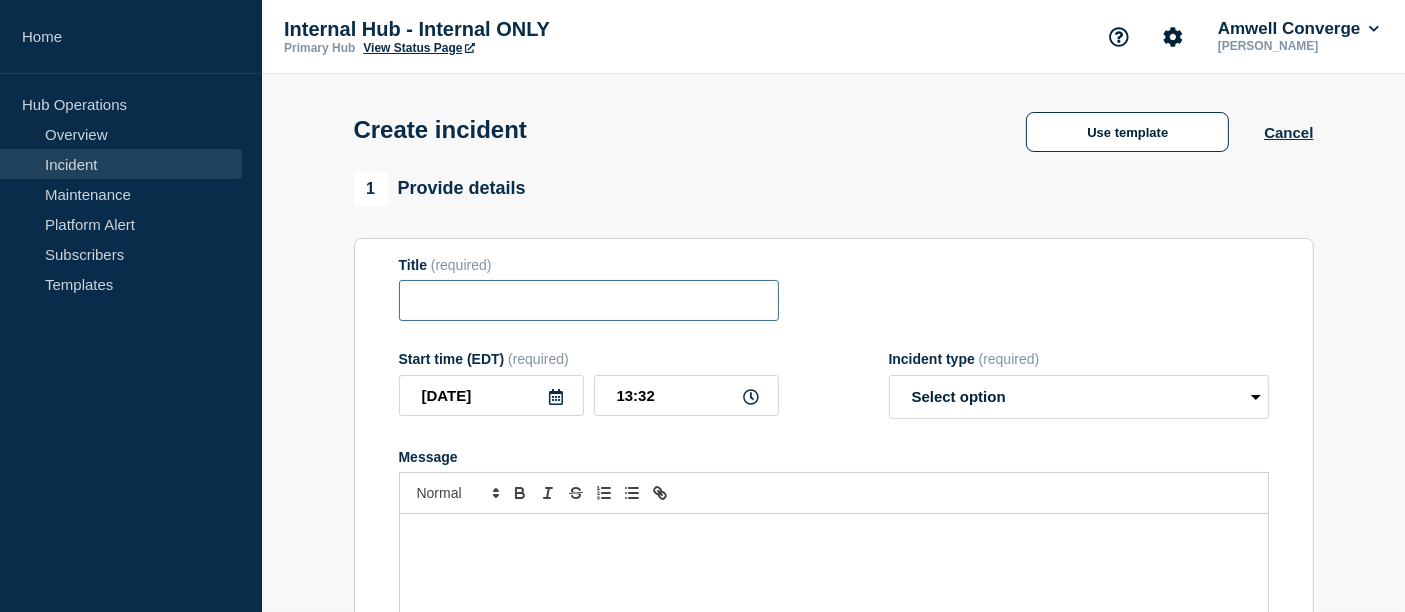 click at bounding box center (589, 300) 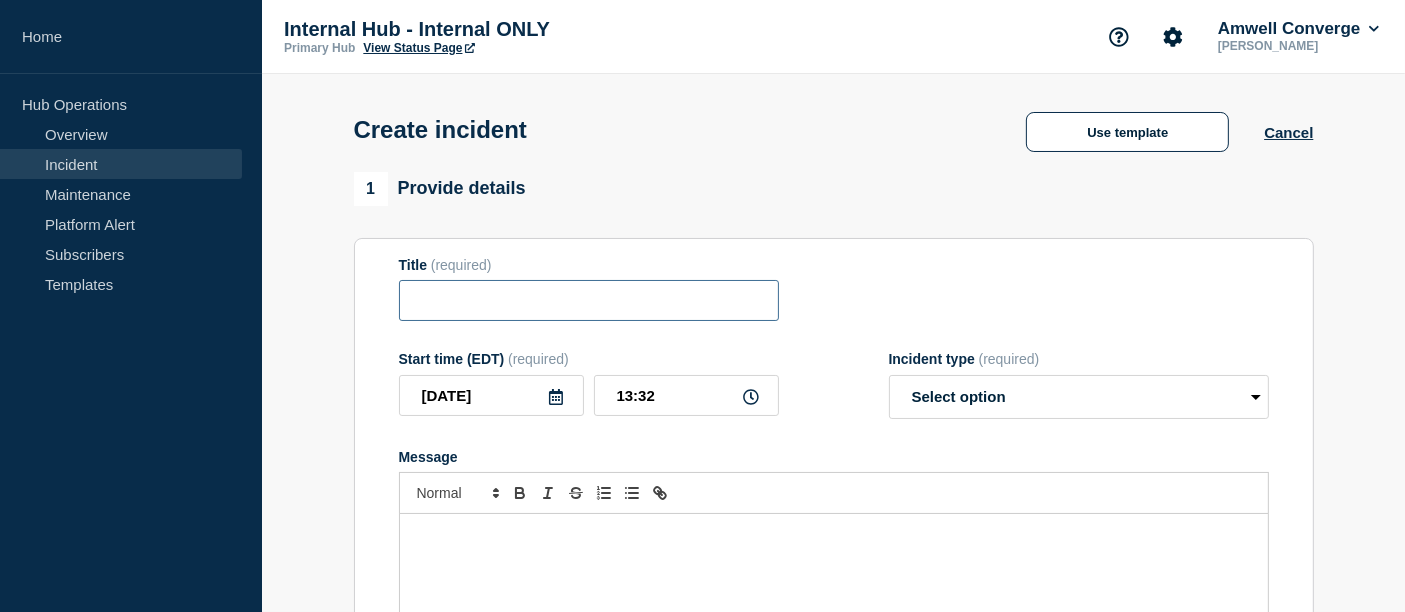 paste on "Upcoming [GEOGRAPHIC_DATA] Maintenance: [DATE] 1 a.m. to 5 a.m. ET – Downtime expected" 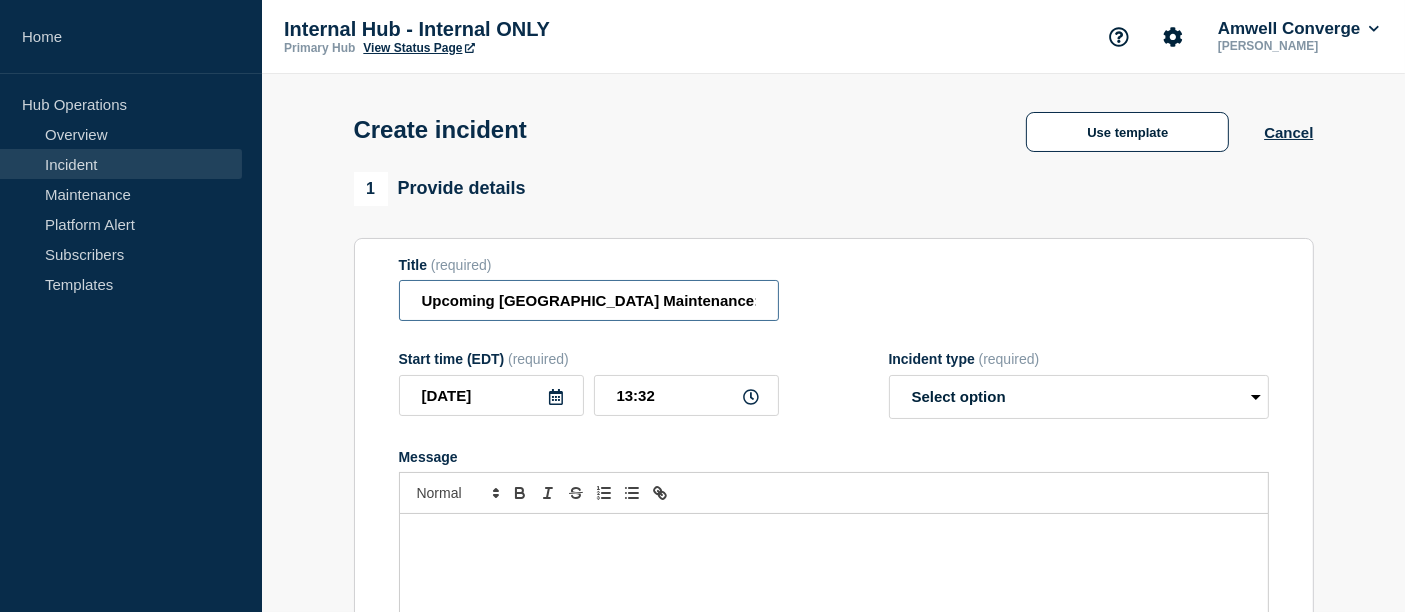 scroll, scrollTop: 0, scrollLeft: 342, axis: horizontal 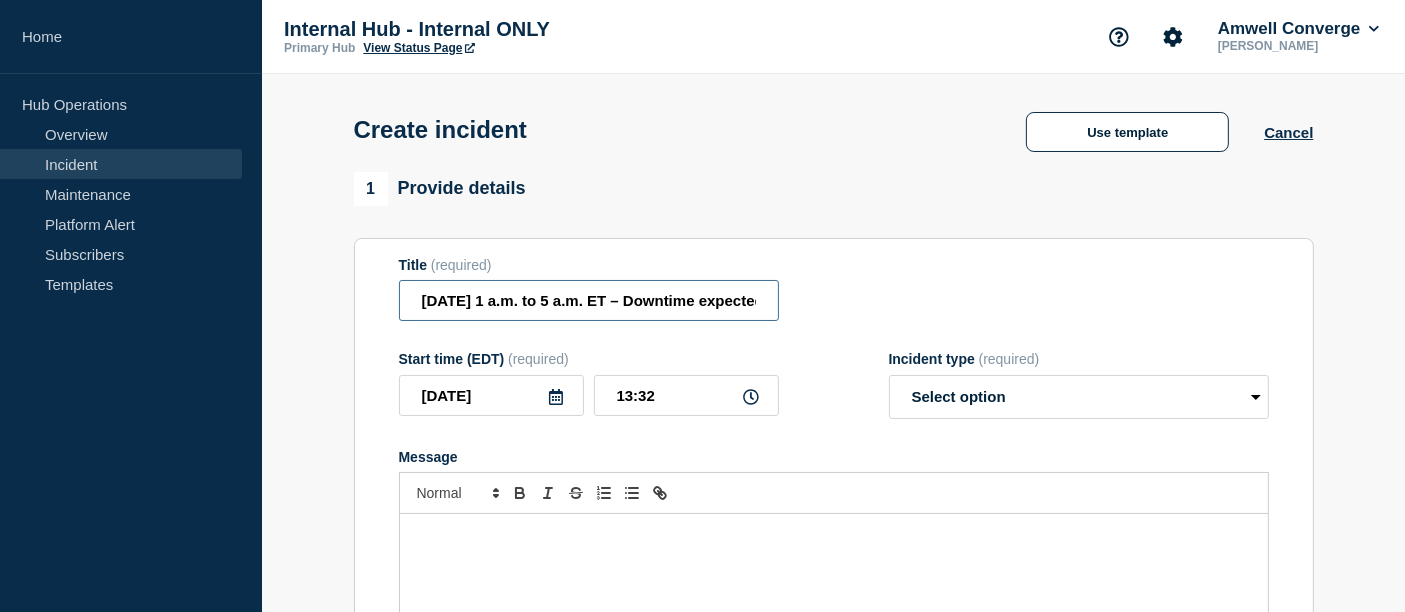 type on "Upcoming [GEOGRAPHIC_DATA] Maintenance: [DATE] 1 a.m. to 5 a.m. ET – Downtime expected" 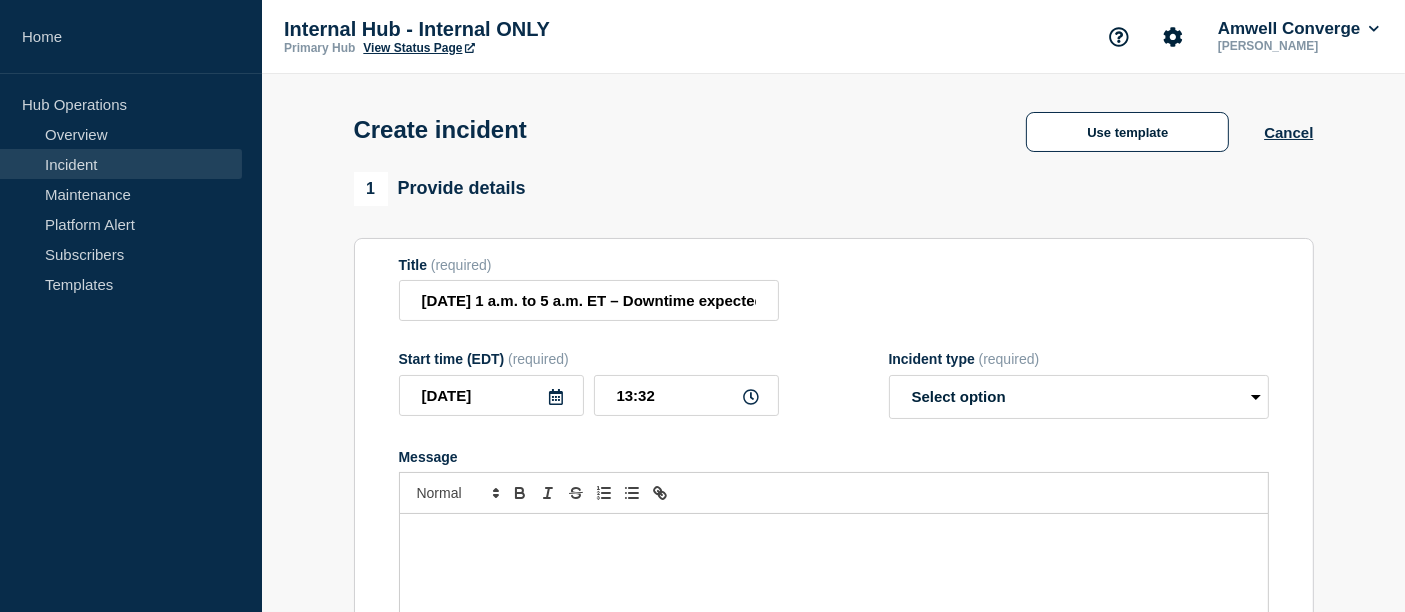 scroll, scrollTop: 0, scrollLeft: 0, axis: both 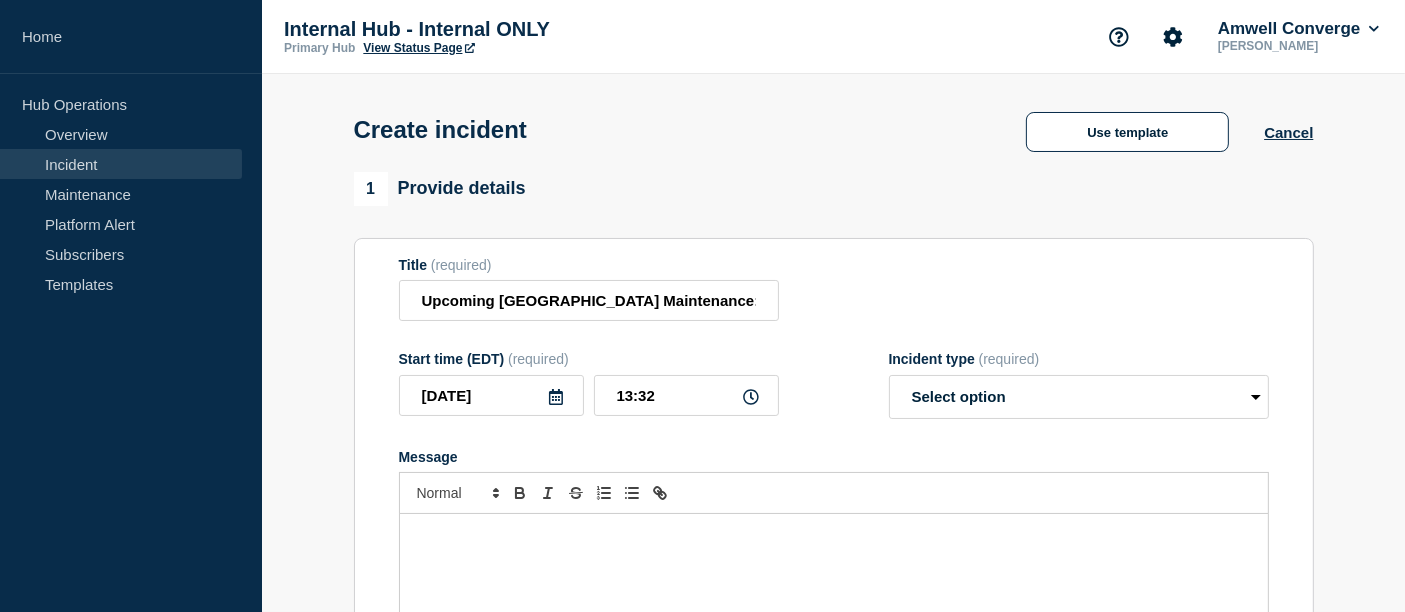 click 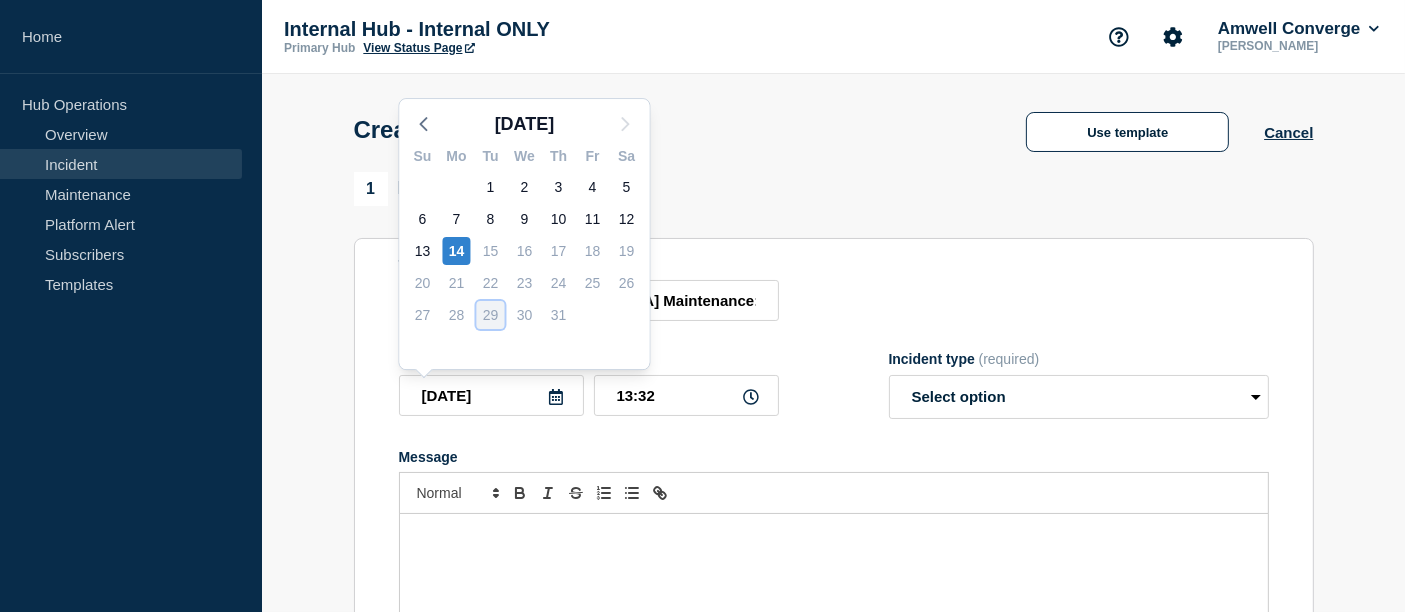 click on "29" 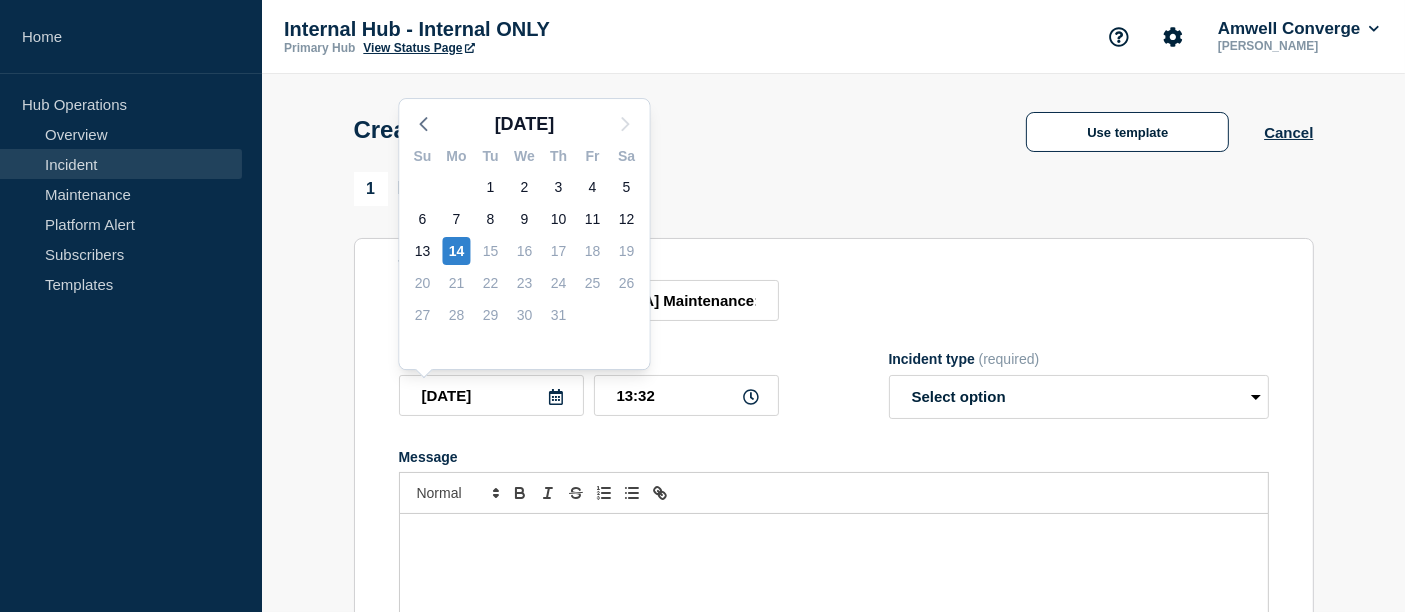 click on "Title  (required) Upcoming Amwell Hospital Maintenance: [DATE] 1 a.m. to 5 a.m. ET – Downtime expected Start time (EDT)  (required) 2025-07-[DATE] Mo Tu We Th Fr Sa 29 30 1 2 3 4 5 6 7 8 9 10 11 12 13 14 15 16 17 18 19 20 21 22 23 24 25 26 27 28 29 30 31 1 2 3 4 5 6 7 8 9 13:32 Incident type  (required) Select option Investigating Identified Monitoring Message" 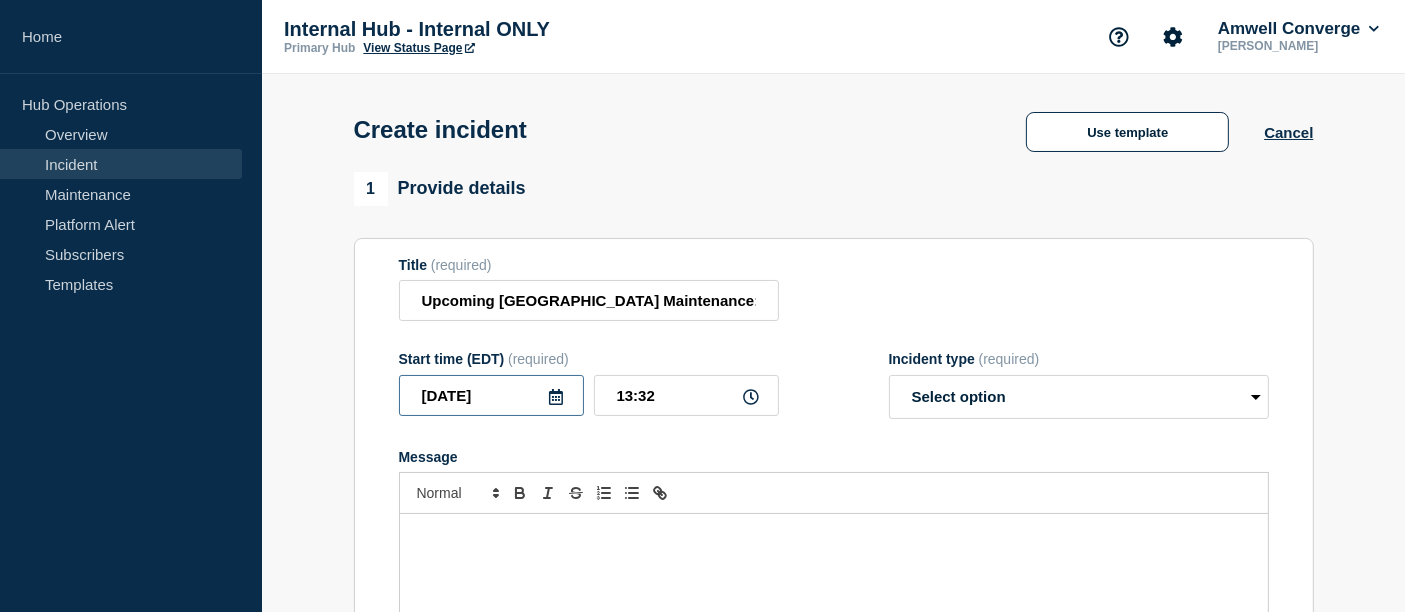 click on "[DATE]" at bounding box center (491, 395) 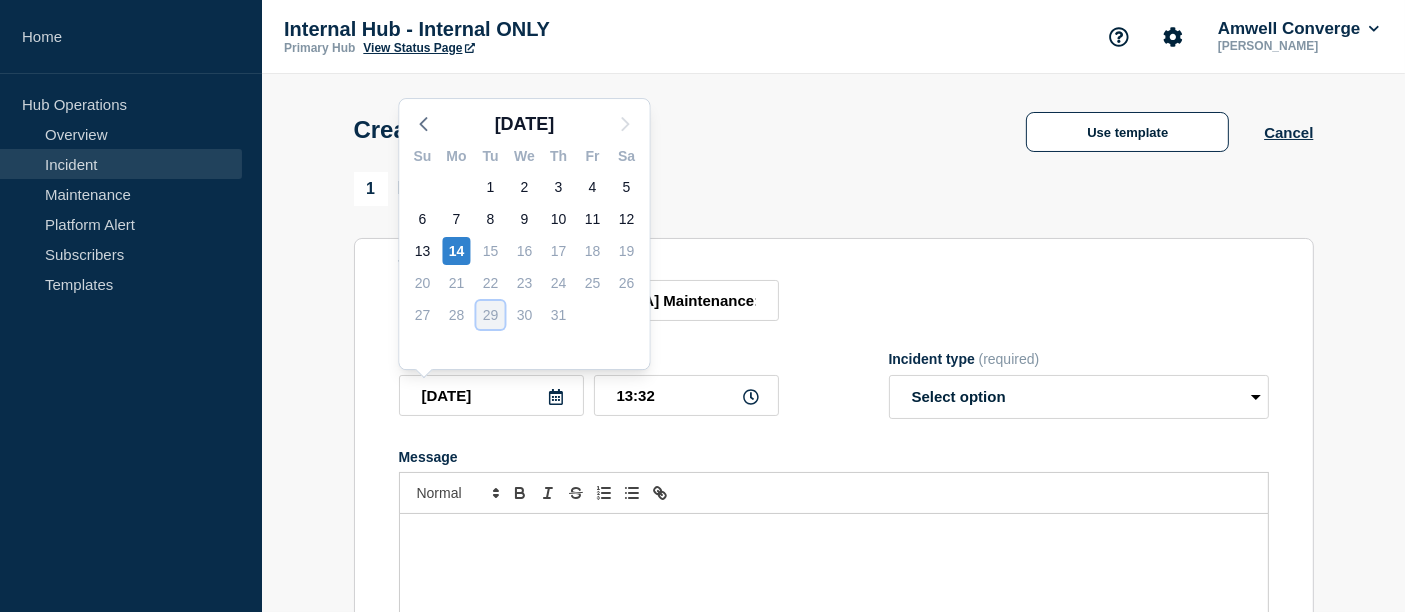 click on "29" 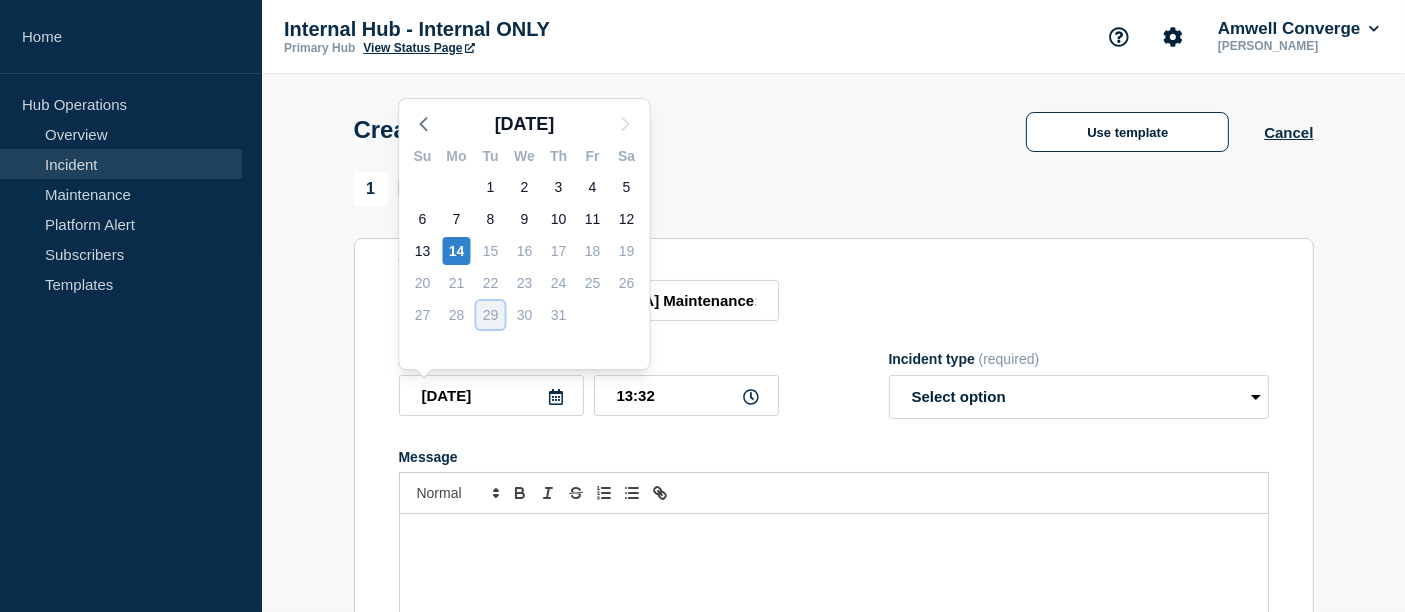 click on "29" 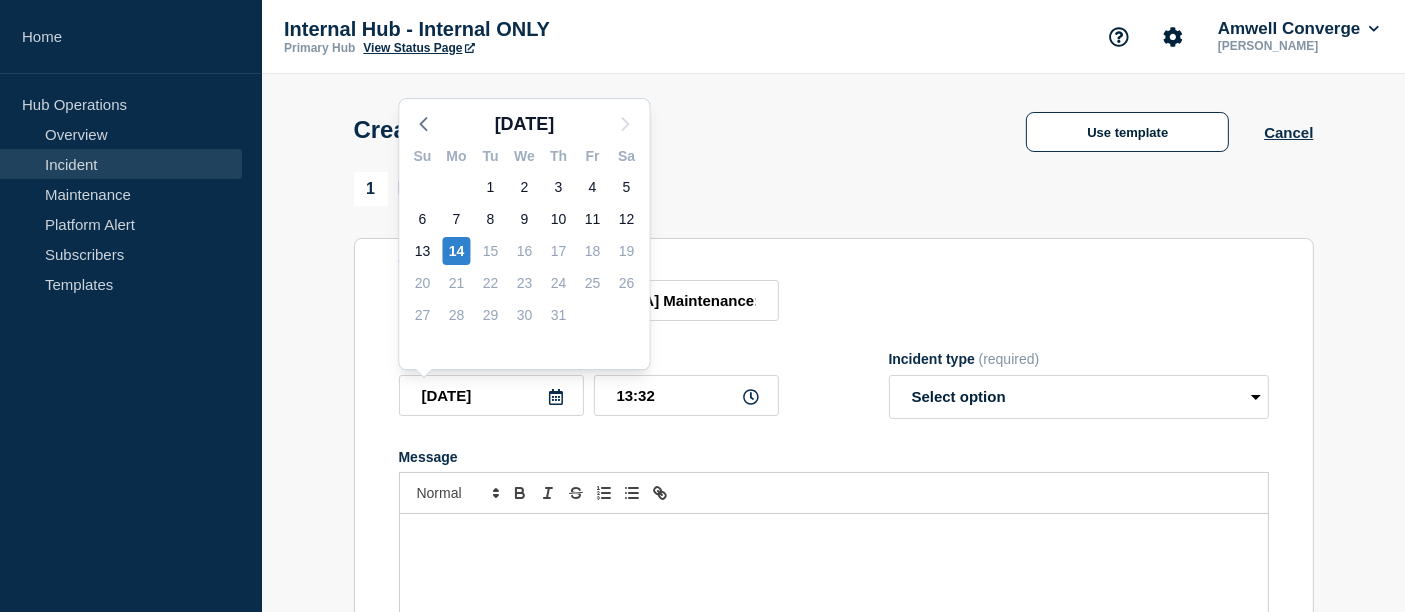 click on "Create incident Use template Cancel" at bounding box center [833, 123] 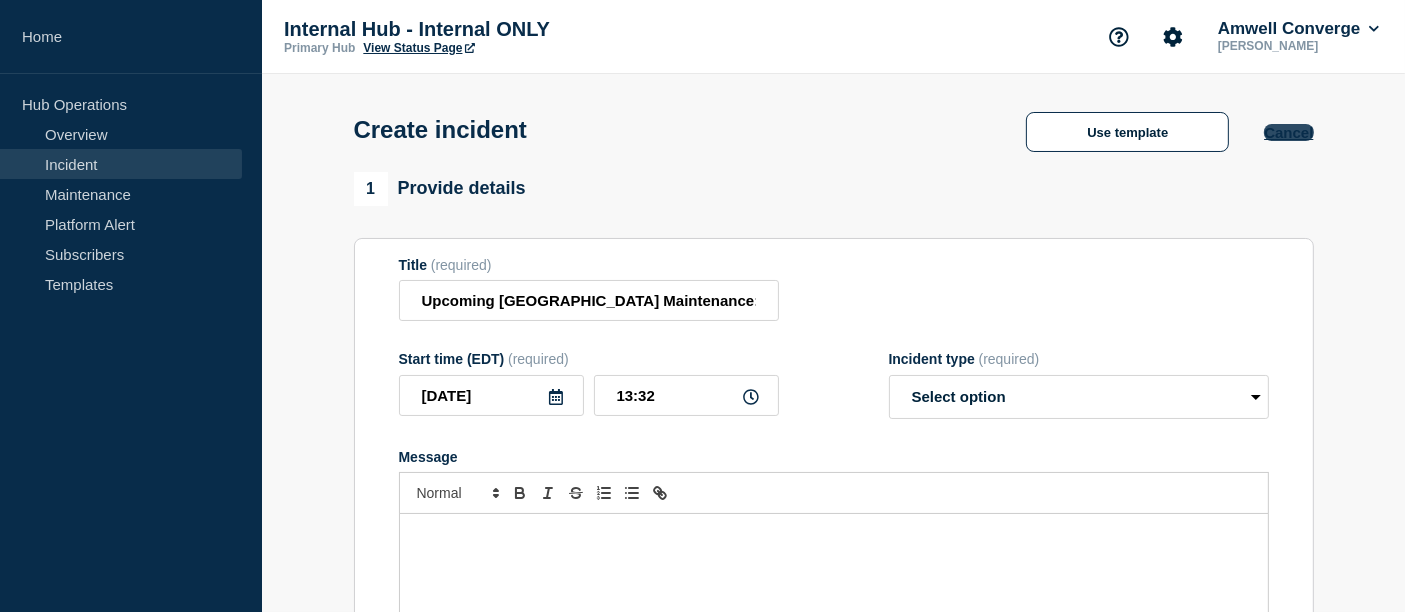 click on "Cancel" at bounding box center [1288, 132] 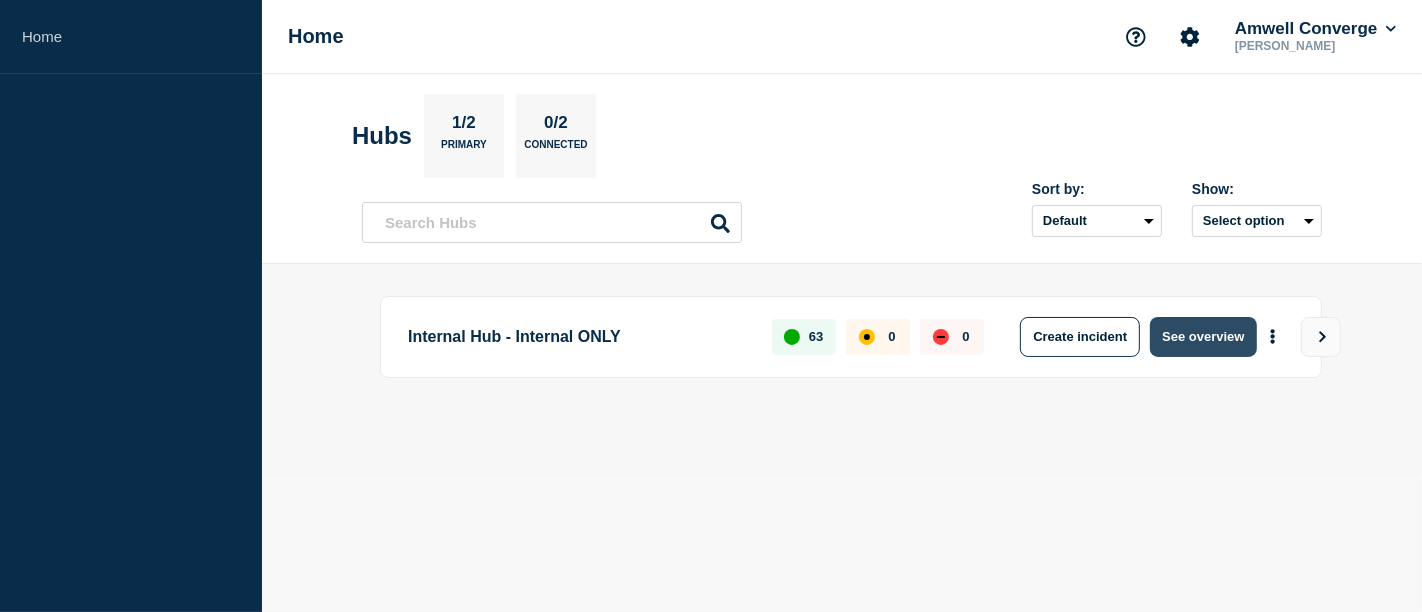 click on "See overview" at bounding box center (1203, 337) 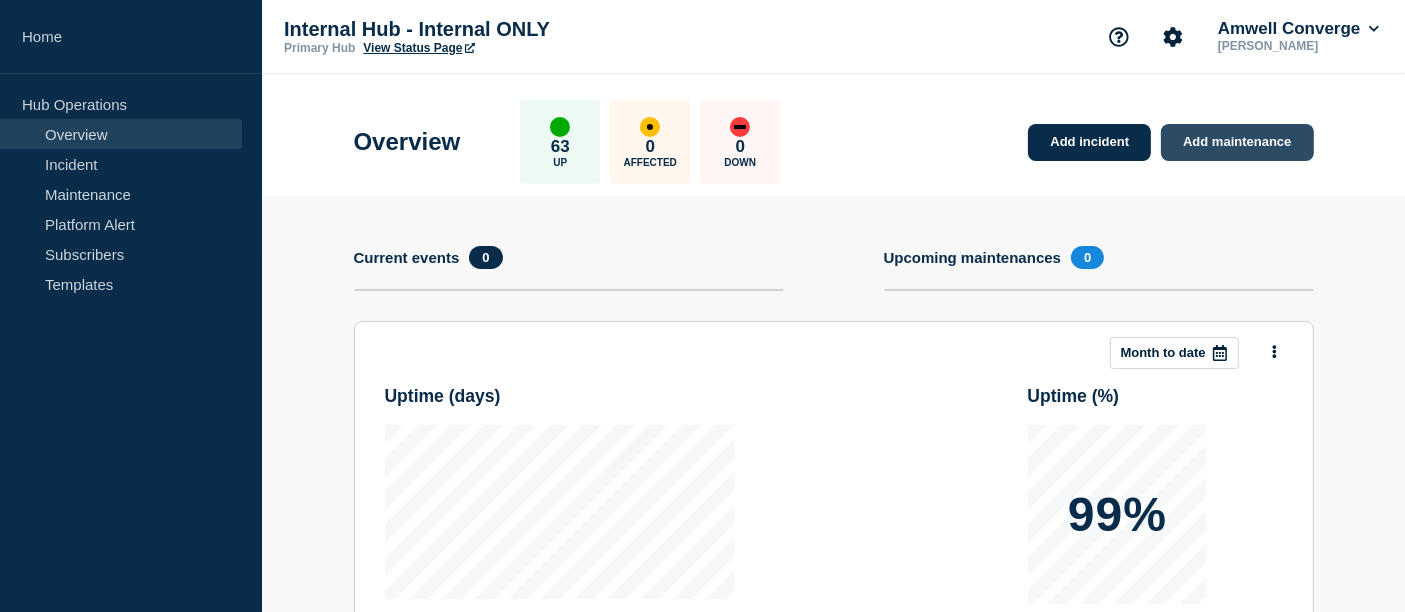 click on "Add maintenance" at bounding box center [1237, 142] 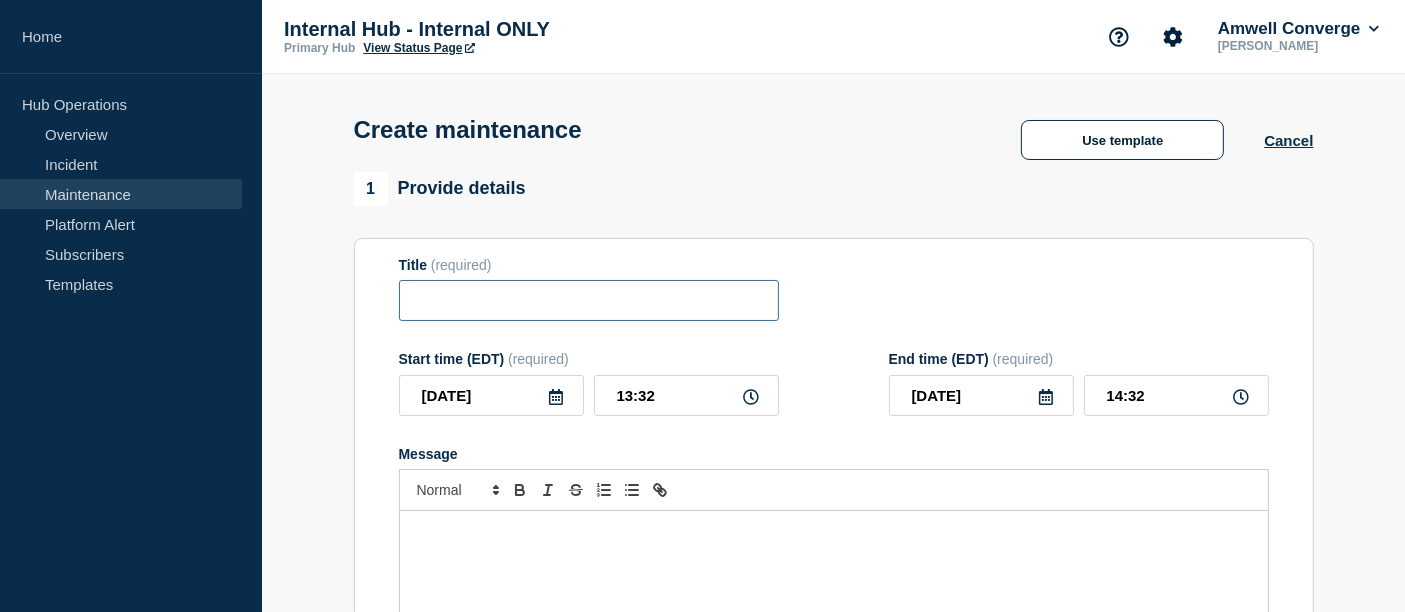 click at bounding box center [589, 300] 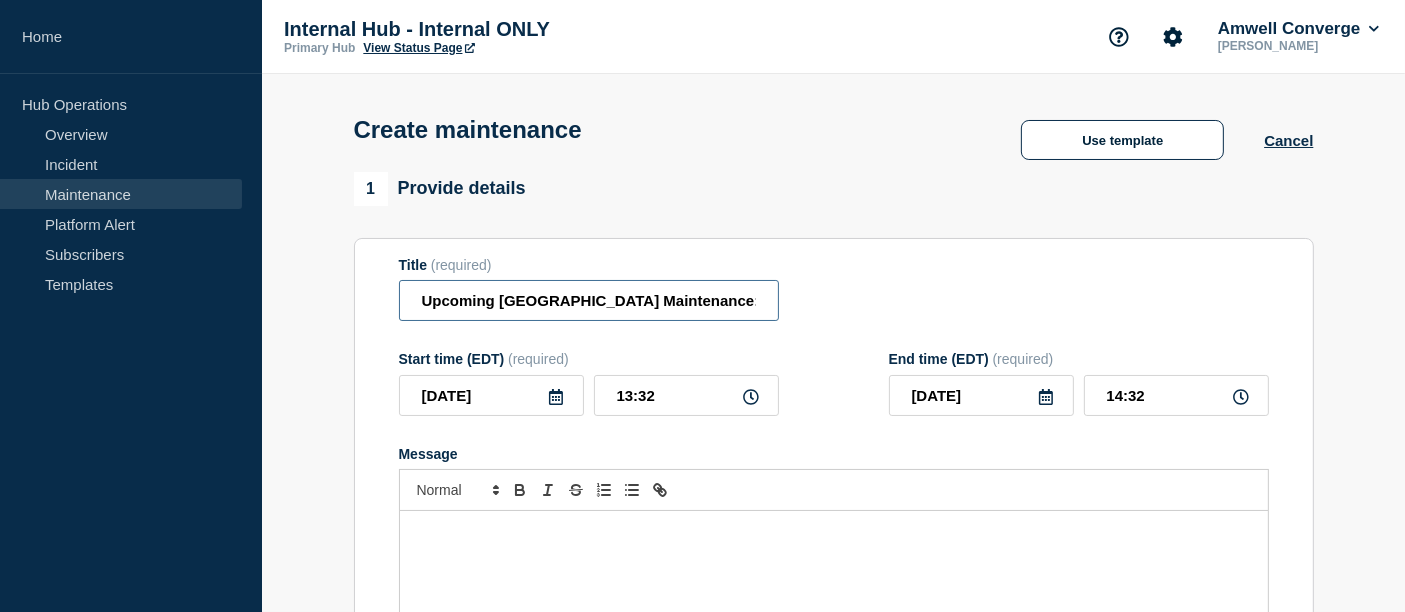 scroll, scrollTop: 0, scrollLeft: 342, axis: horizontal 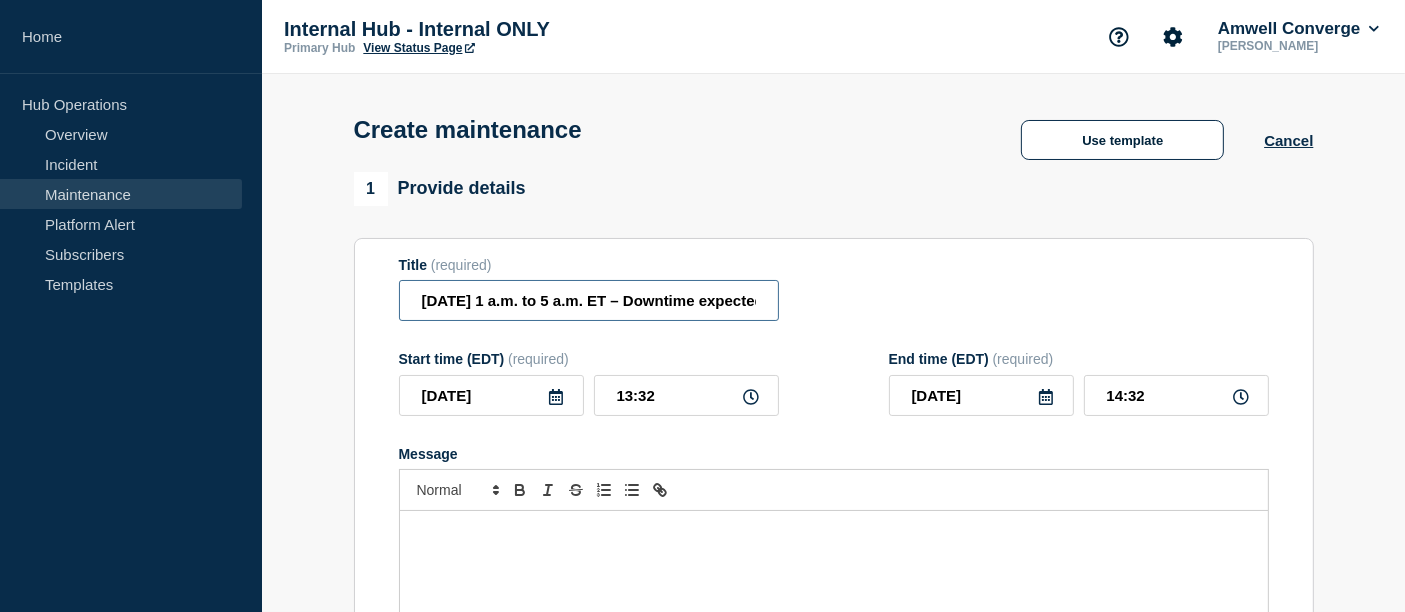type on "Upcoming [GEOGRAPHIC_DATA] Maintenance: [DATE] 1 a.m. to 5 a.m. ET – Downtime expected" 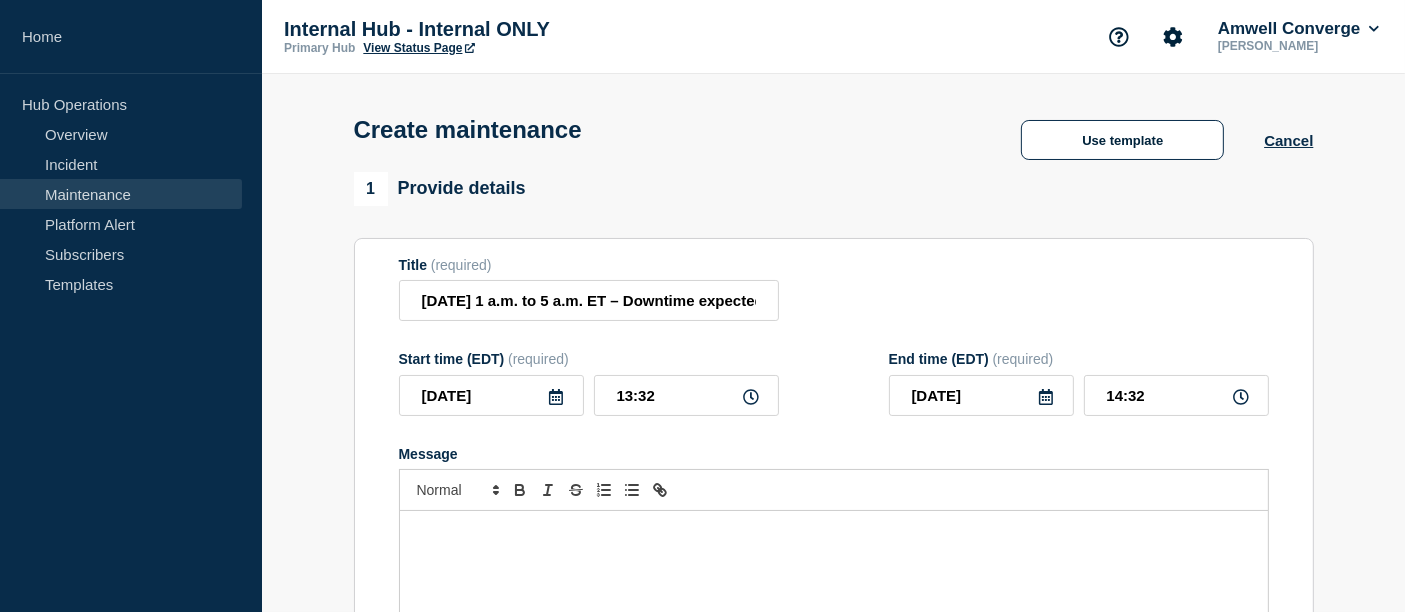 click 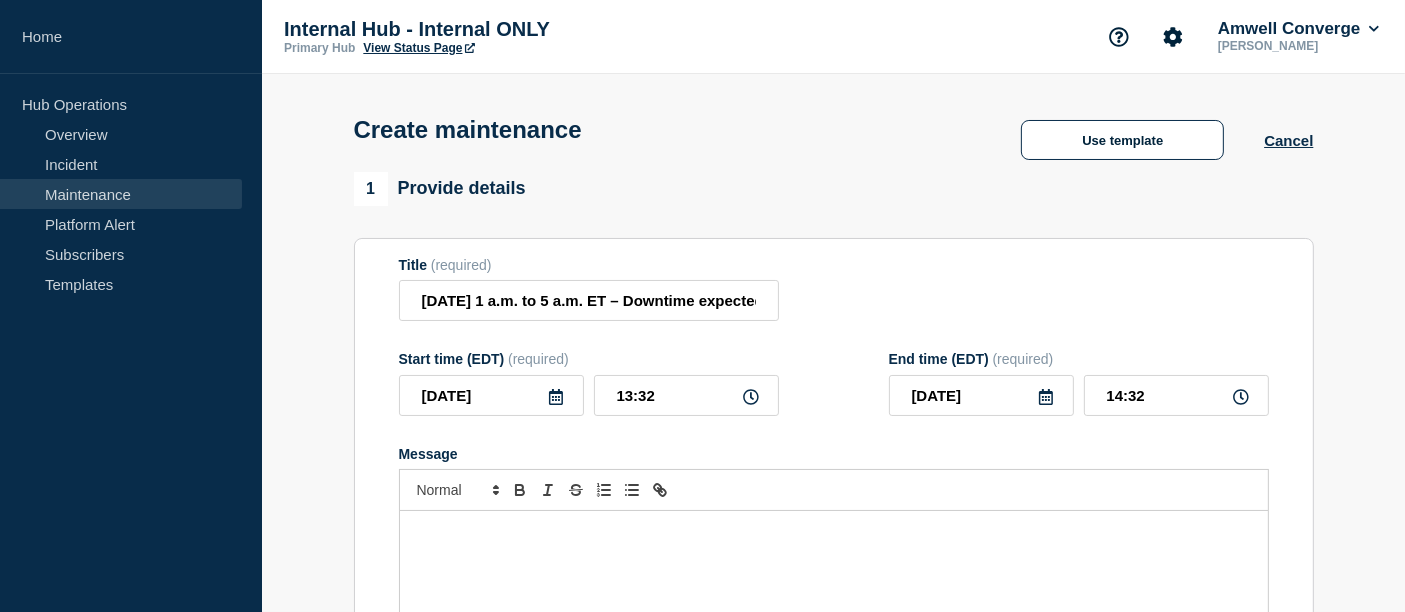 scroll, scrollTop: 0, scrollLeft: 0, axis: both 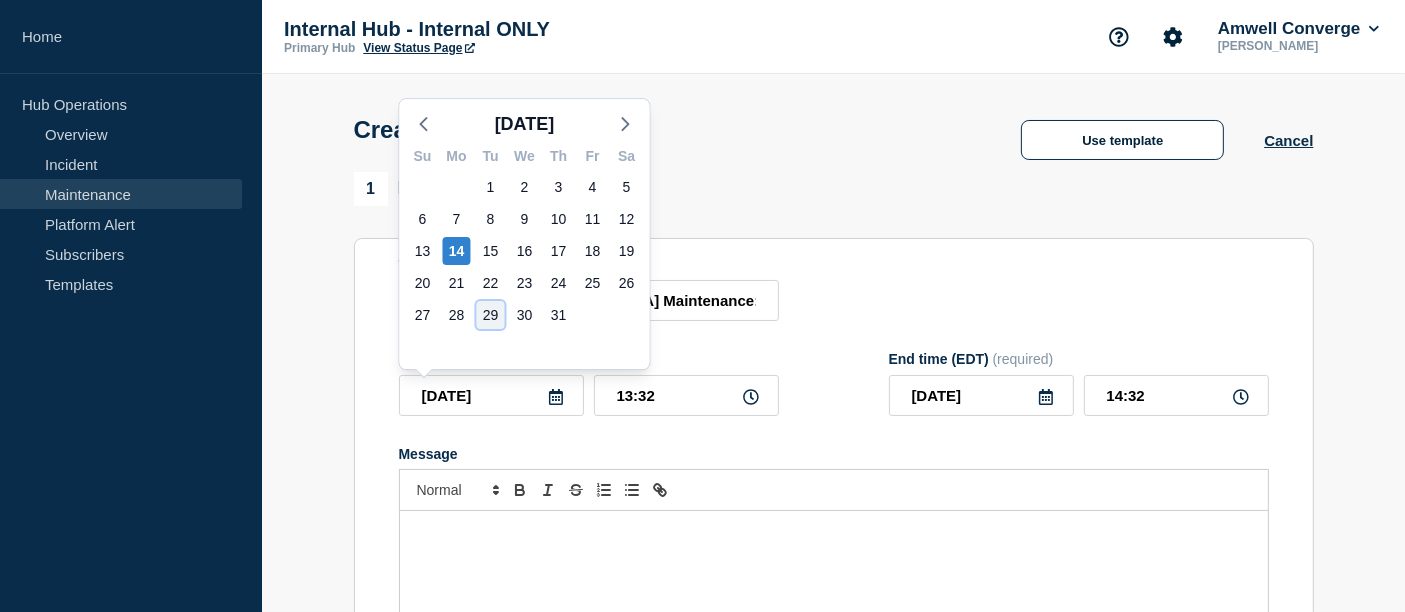 click on "29" 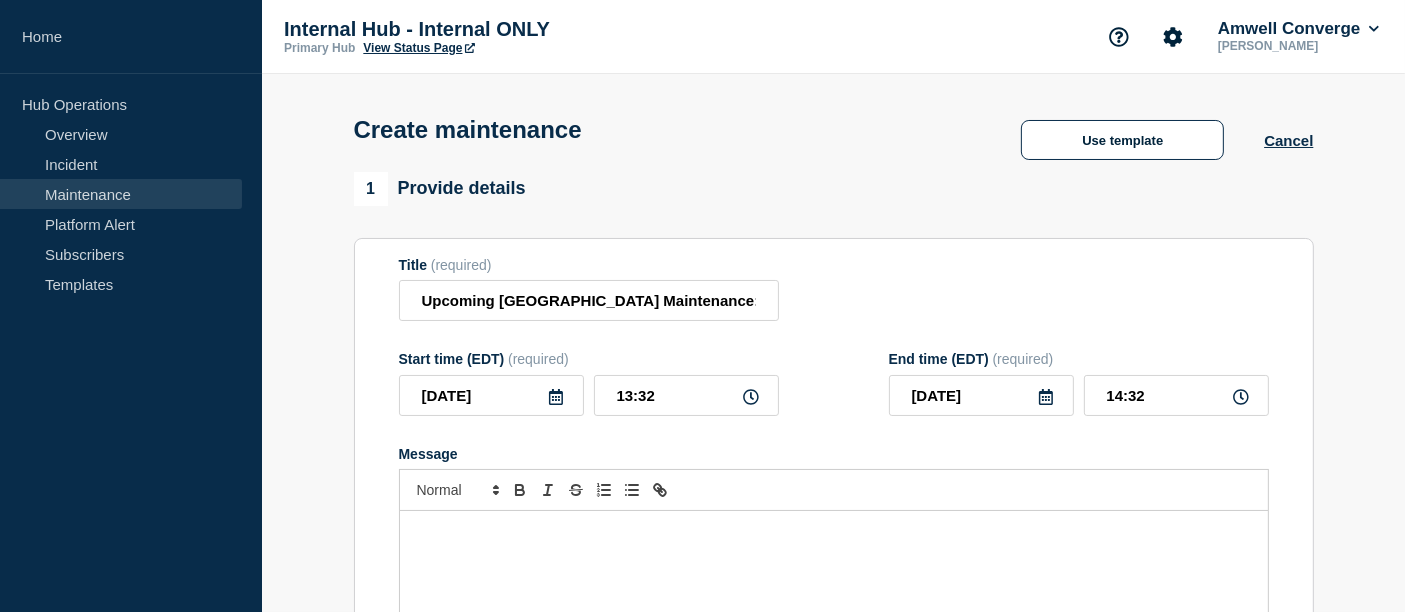 click 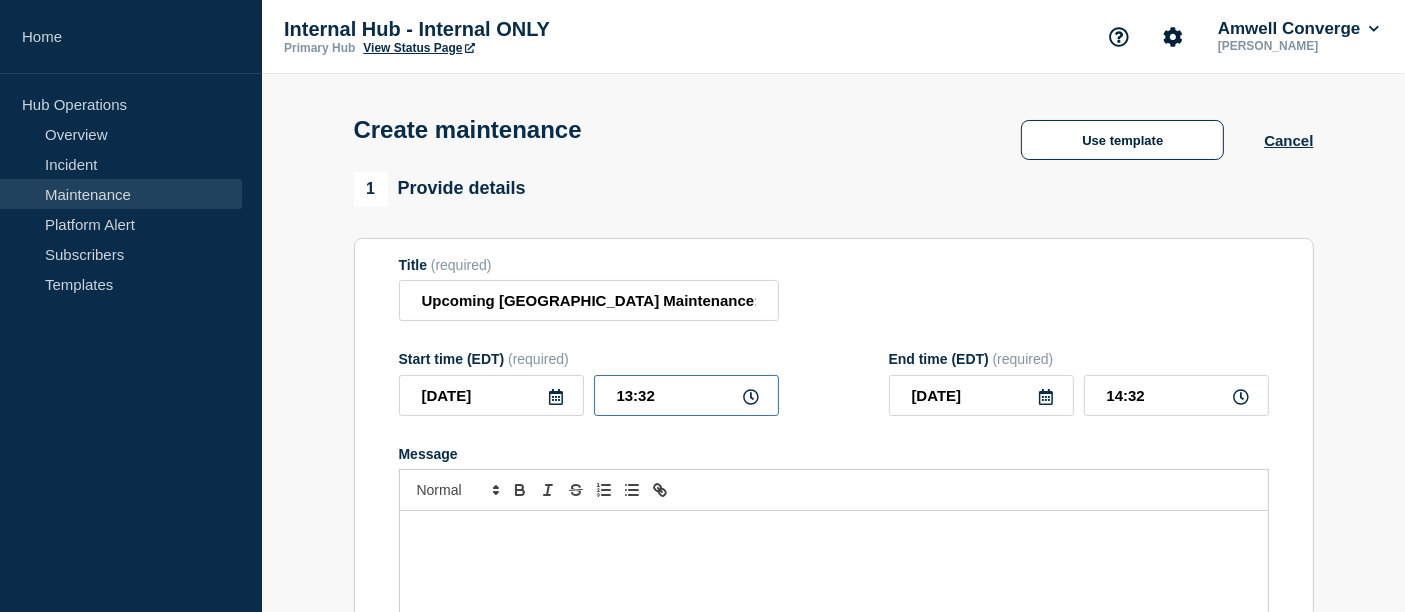 click on "13:32" at bounding box center [686, 395] 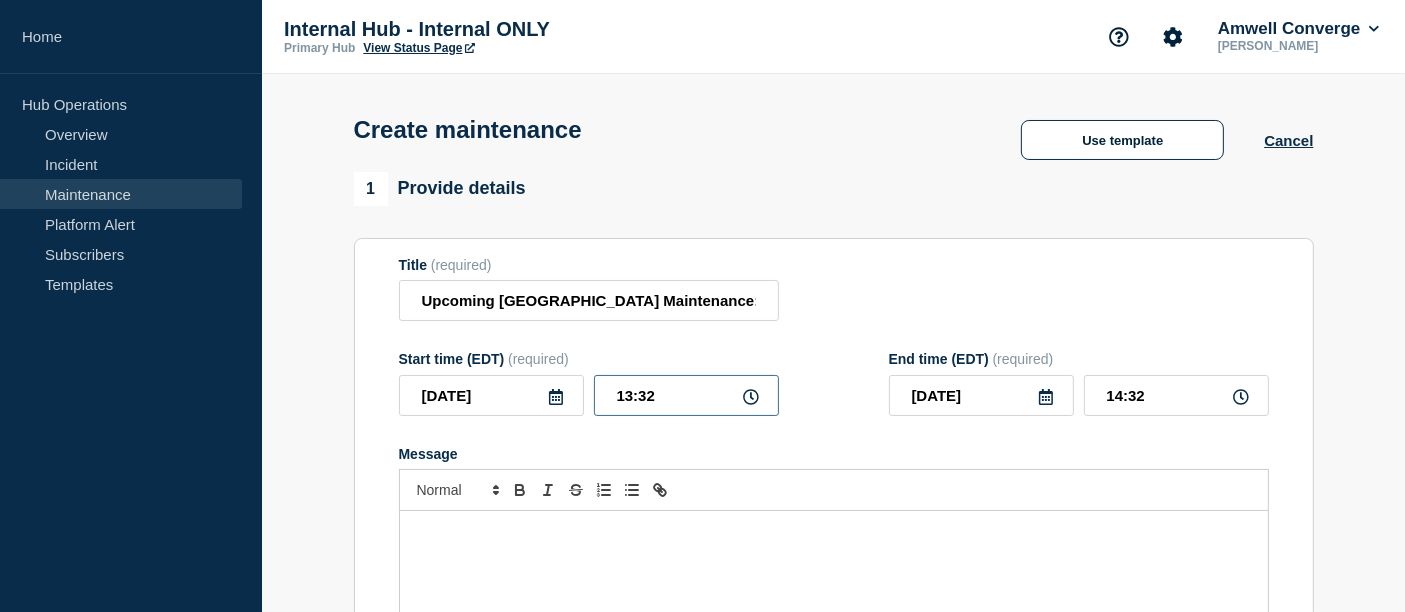 click on "13:32" at bounding box center (686, 395) 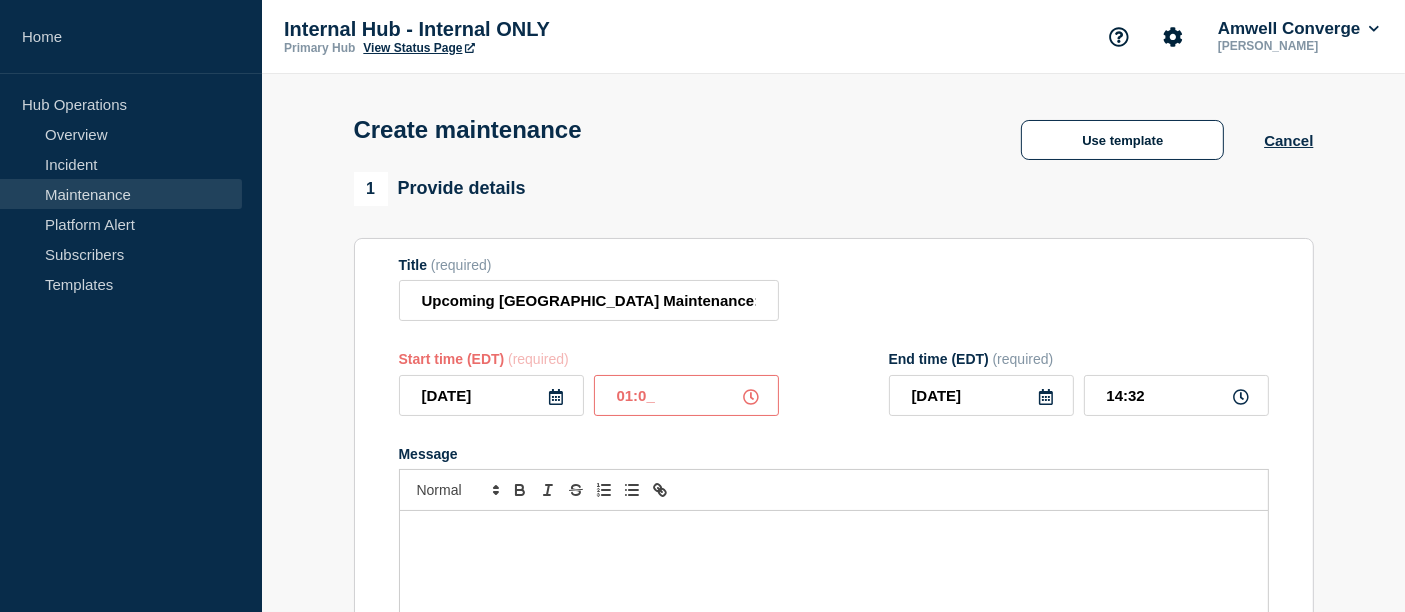 type on "01:00" 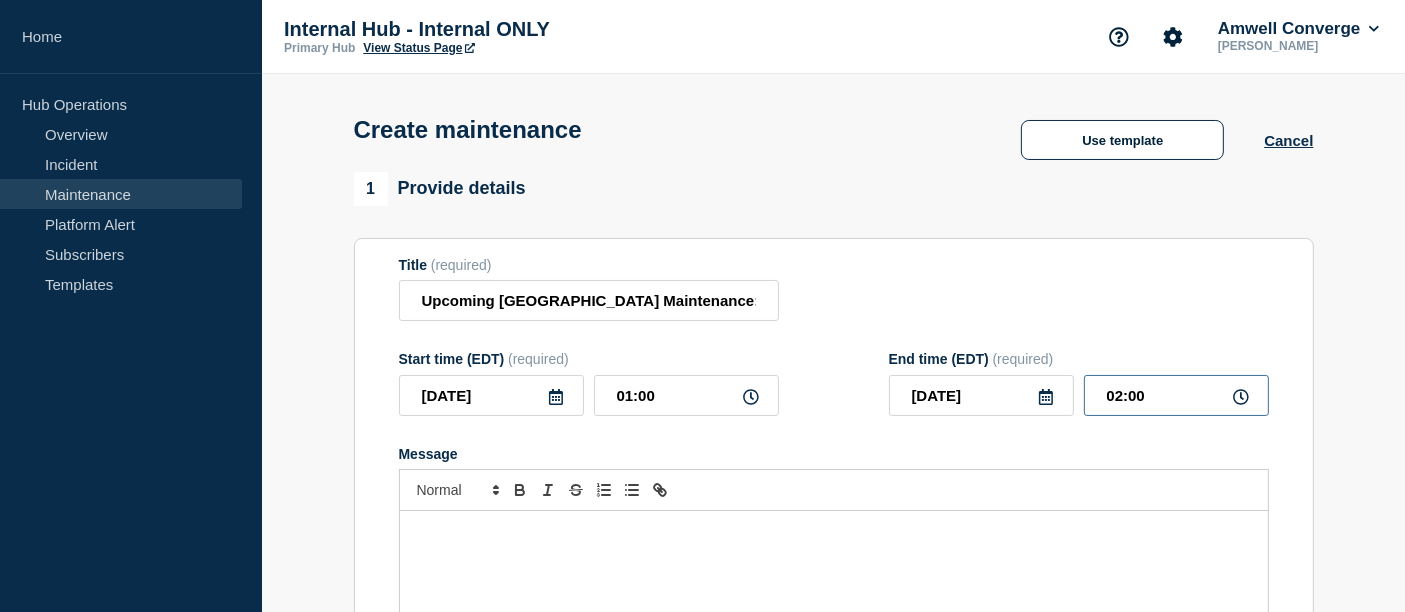 click on "02:00" at bounding box center (1176, 395) 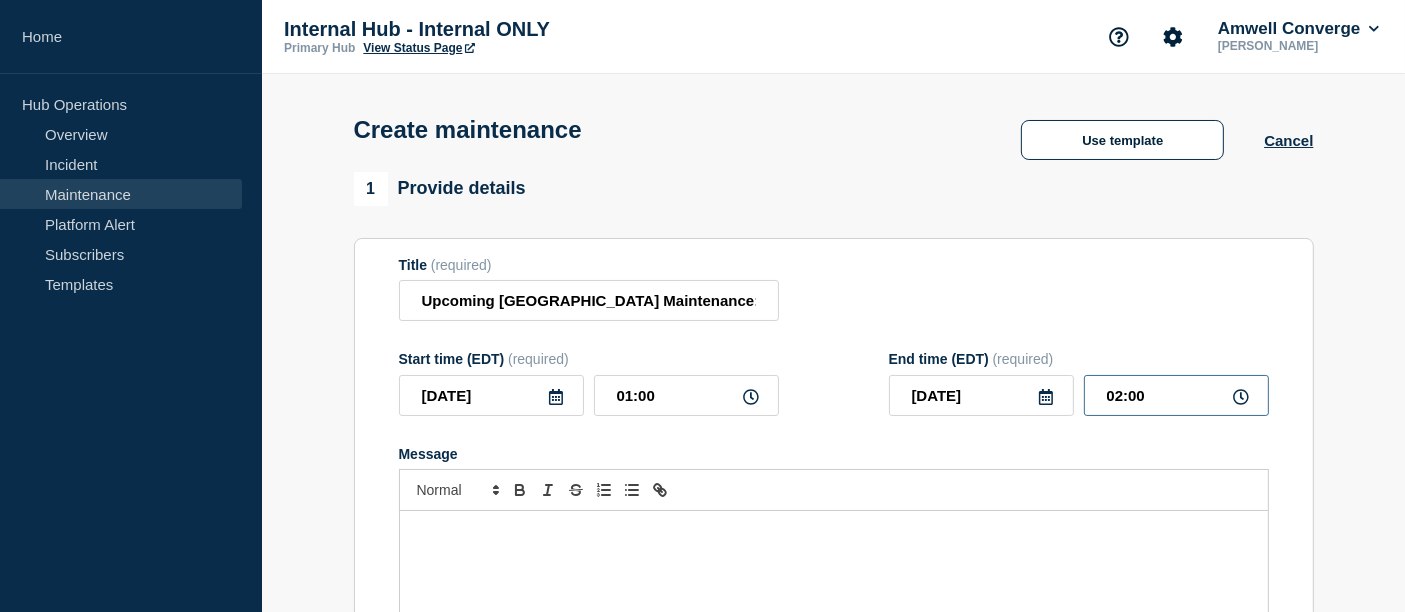click on "02:00" at bounding box center [1176, 395] 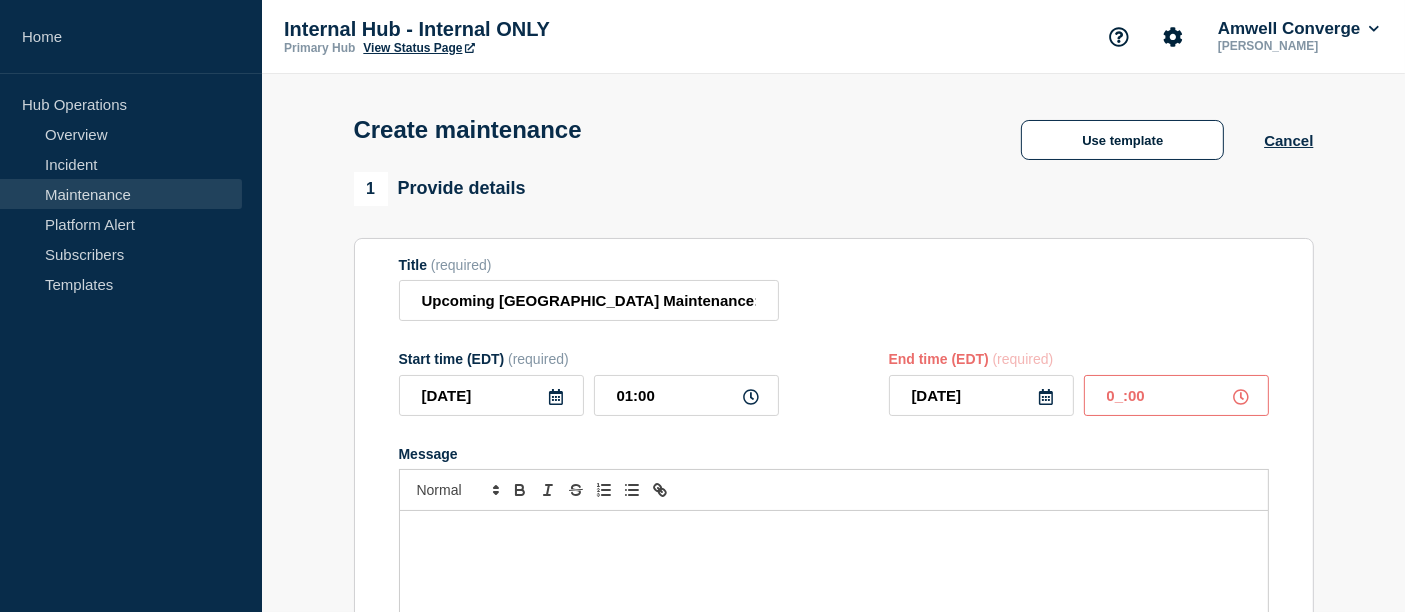 type on "05:00" 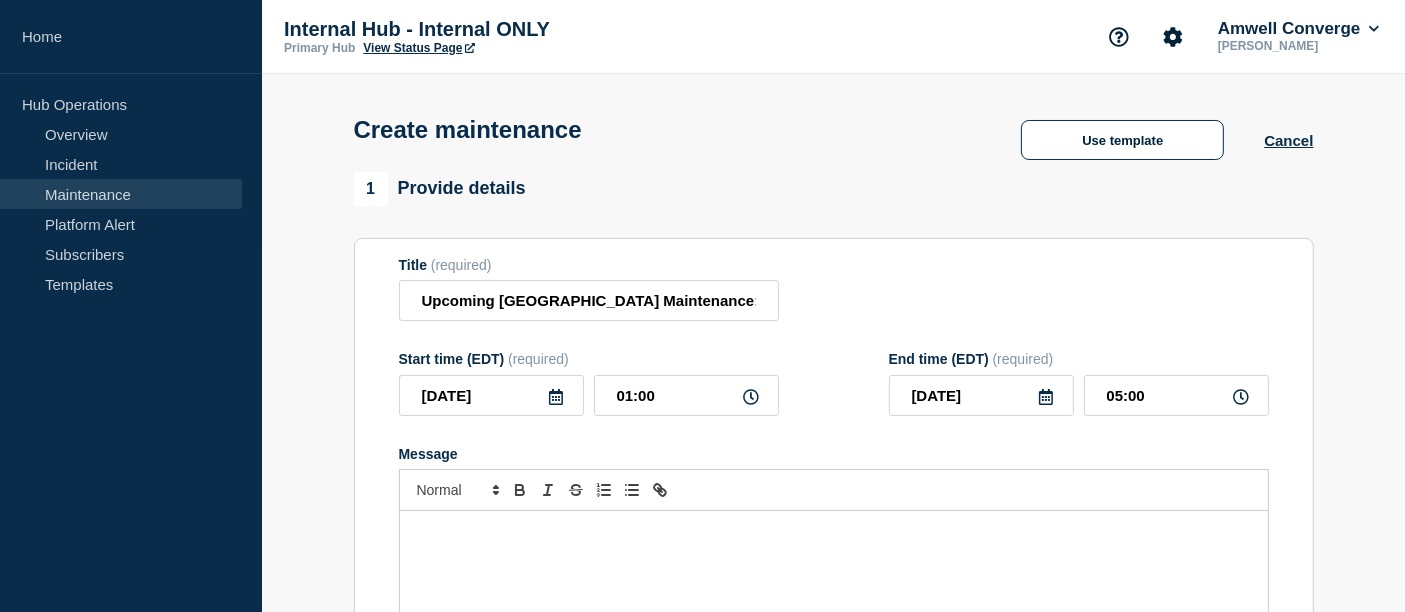 click on "Title  (required) Upcoming Amwell Hospital Maintenance: [DATE] 1 a.m. to 5 a.m. ET – Downtime expected Start time (EDT)  (required) [DATE] 01:00 End time (EDT)  (required) [DATE] 05:00 Message  Suppress automated incidents during maintenance" at bounding box center [834, 524] 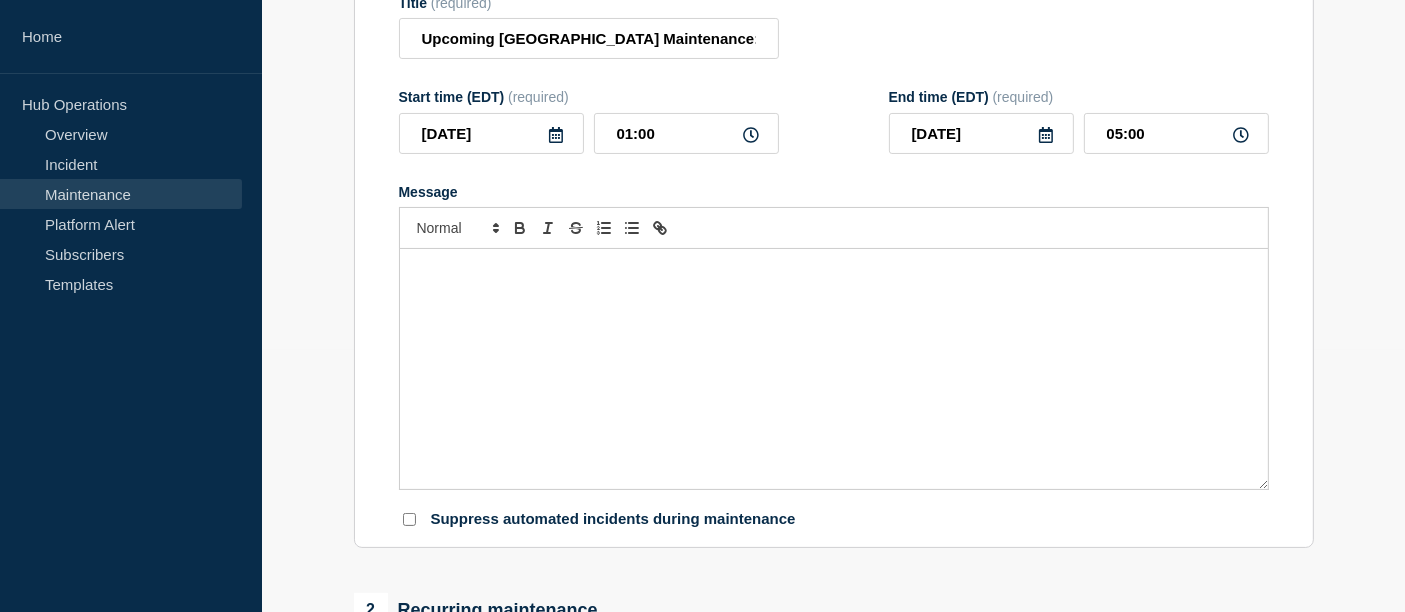 scroll, scrollTop: 333, scrollLeft: 0, axis: vertical 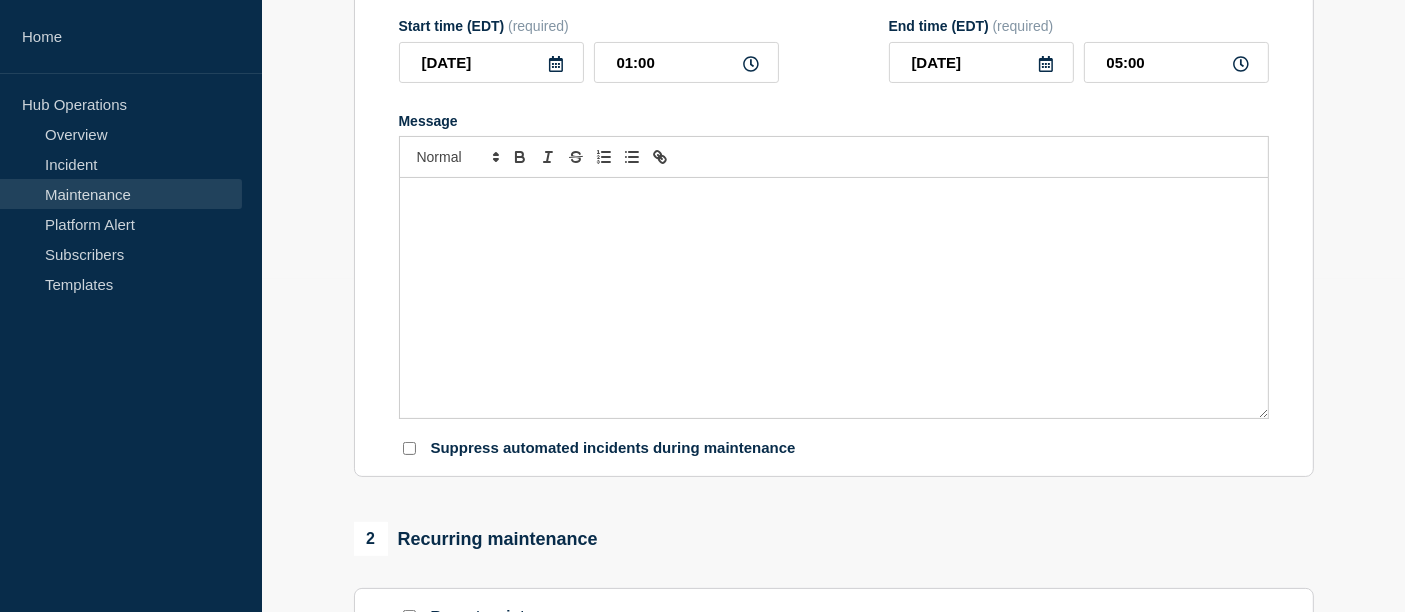 click at bounding box center [834, 298] 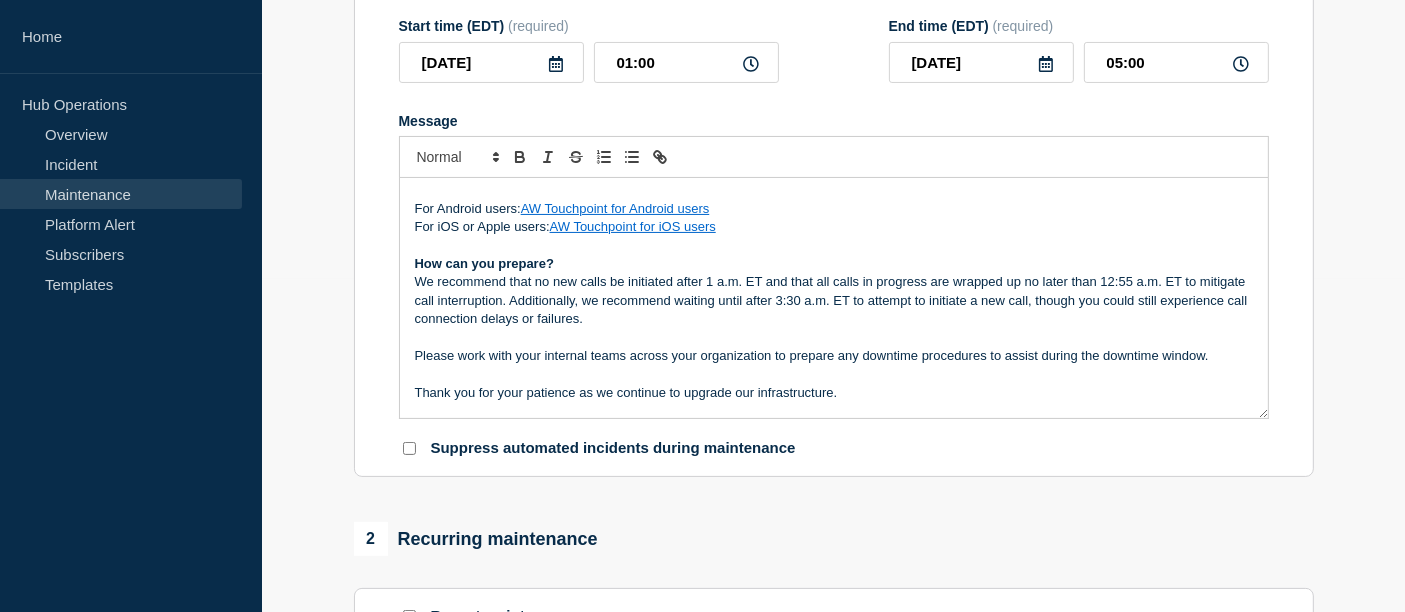 scroll, scrollTop: 0, scrollLeft: 0, axis: both 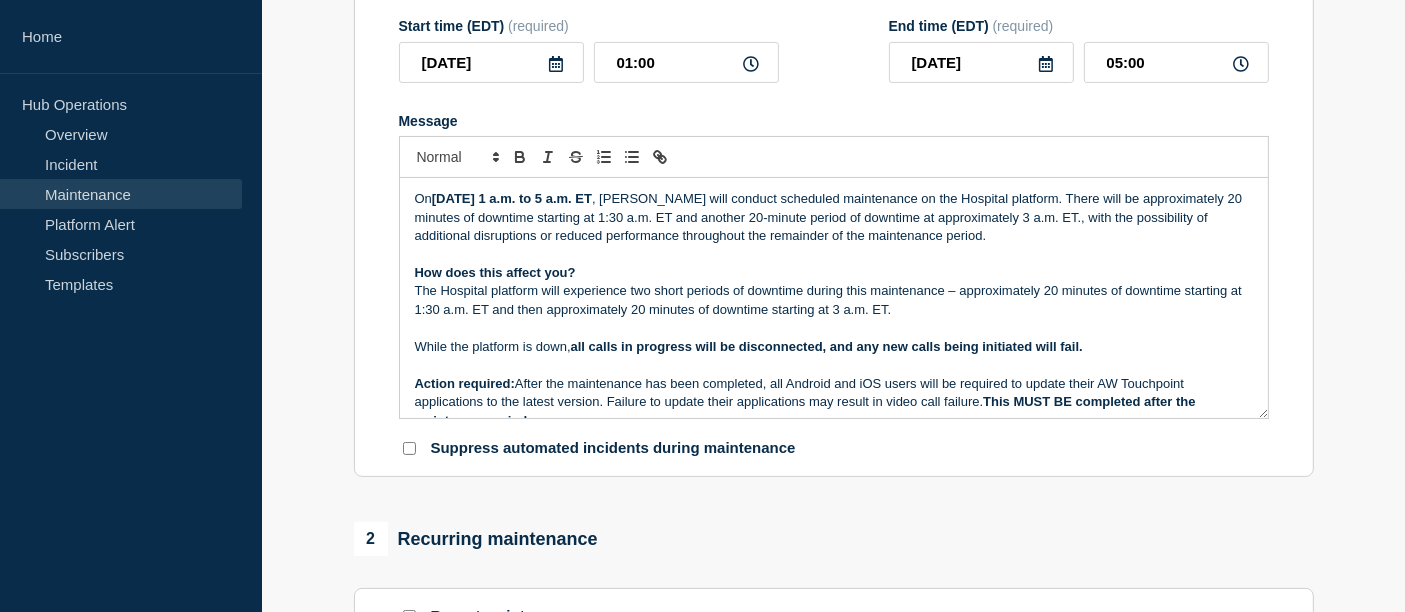 click on "How does this affect you?" at bounding box center (834, 273) 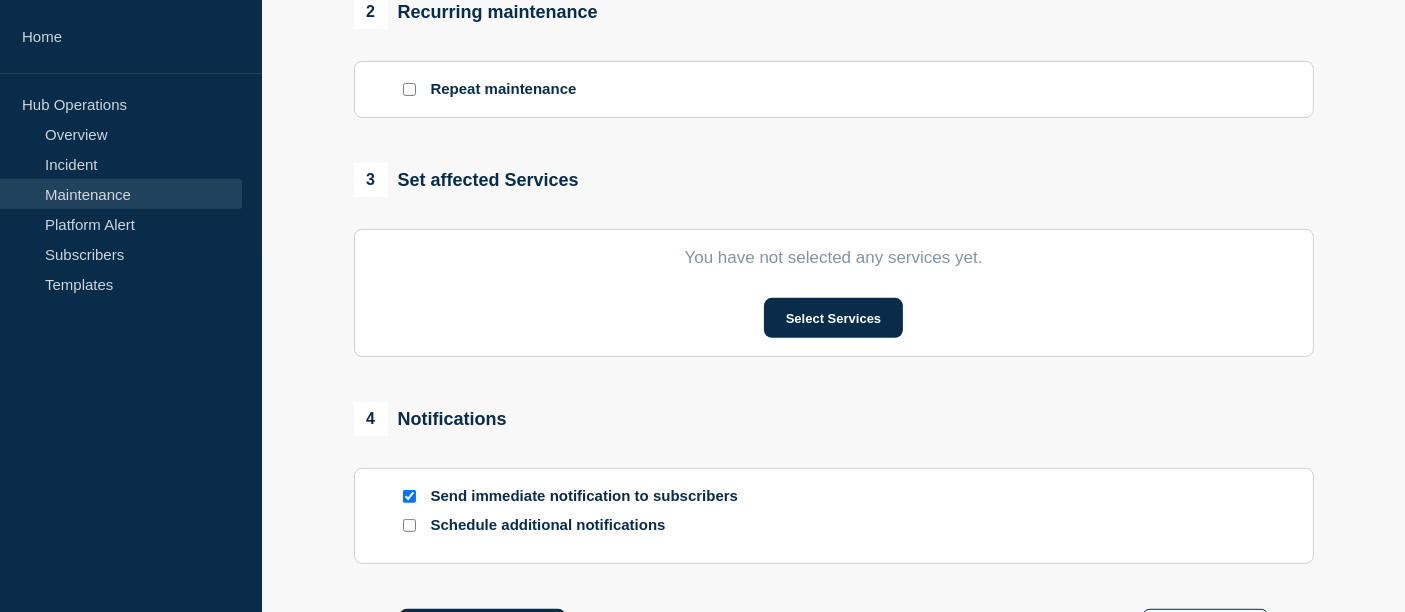 scroll, scrollTop: 888, scrollLeft: 0, axis: vertical 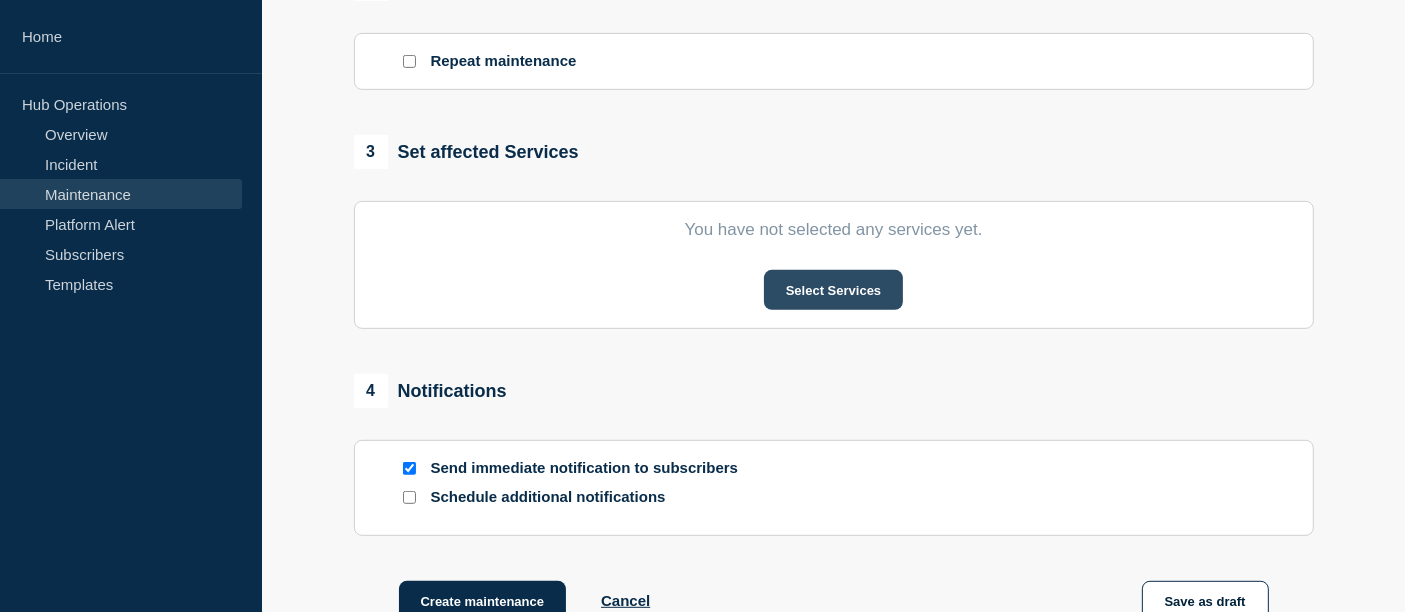 click on "Select Services" at bounding box center (833, 290) 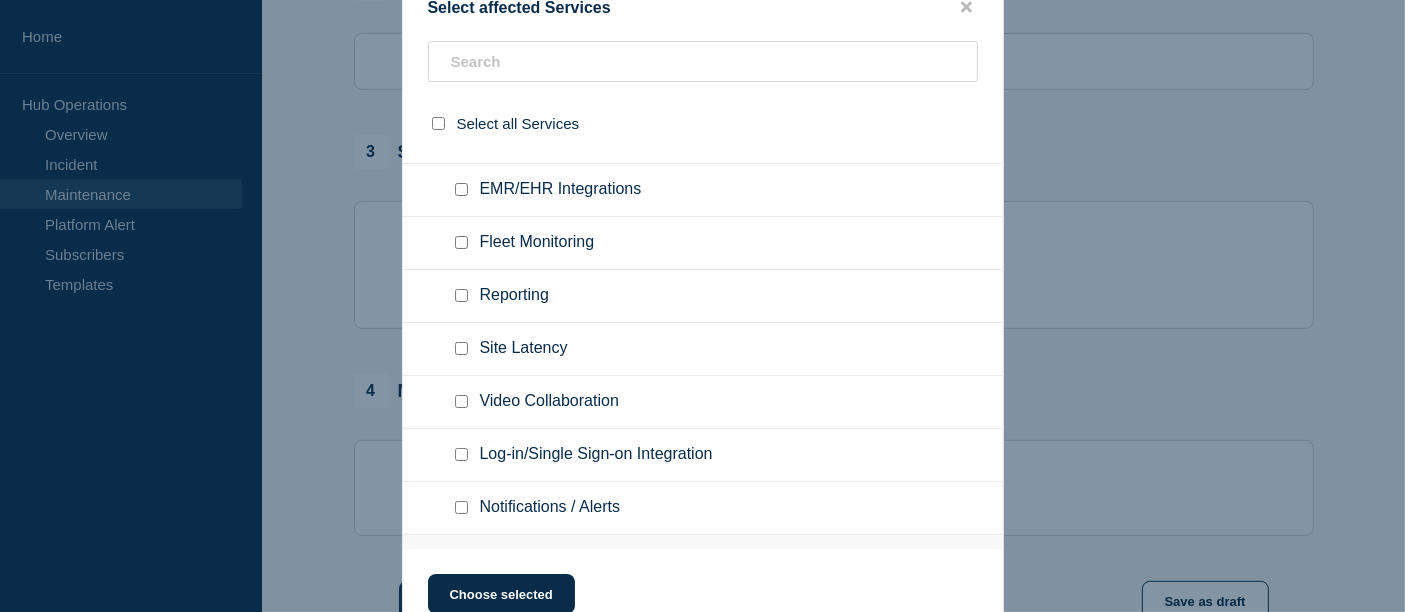 scroll, scrollTop: 2111, scrollLeft: 0, axis: vertical 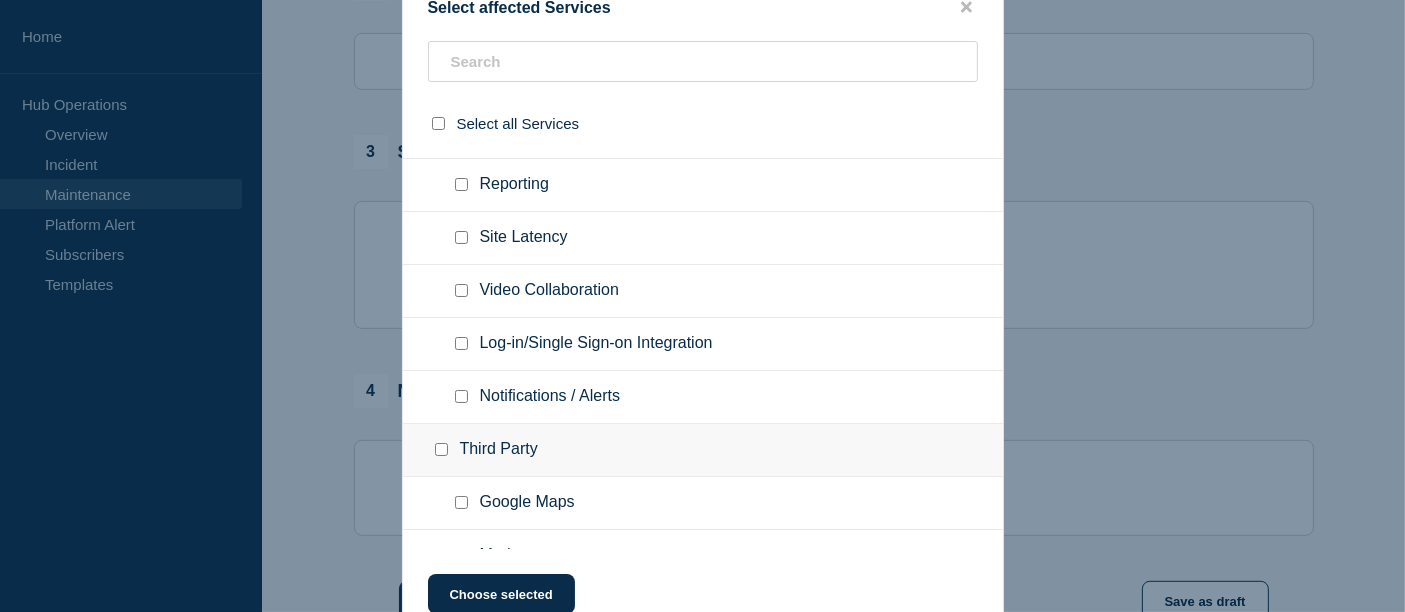 click at bounding box center (461, 237) 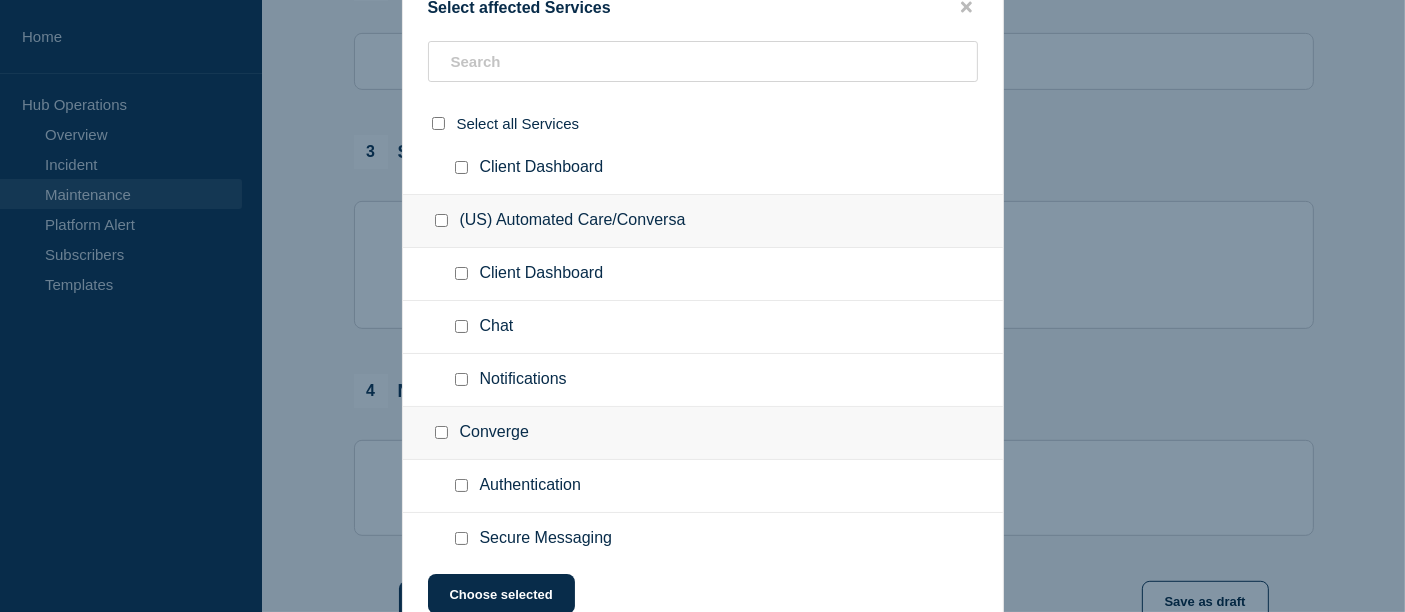 scroll, scrollTop: 491, scrollLeft: 0, axis: vertical 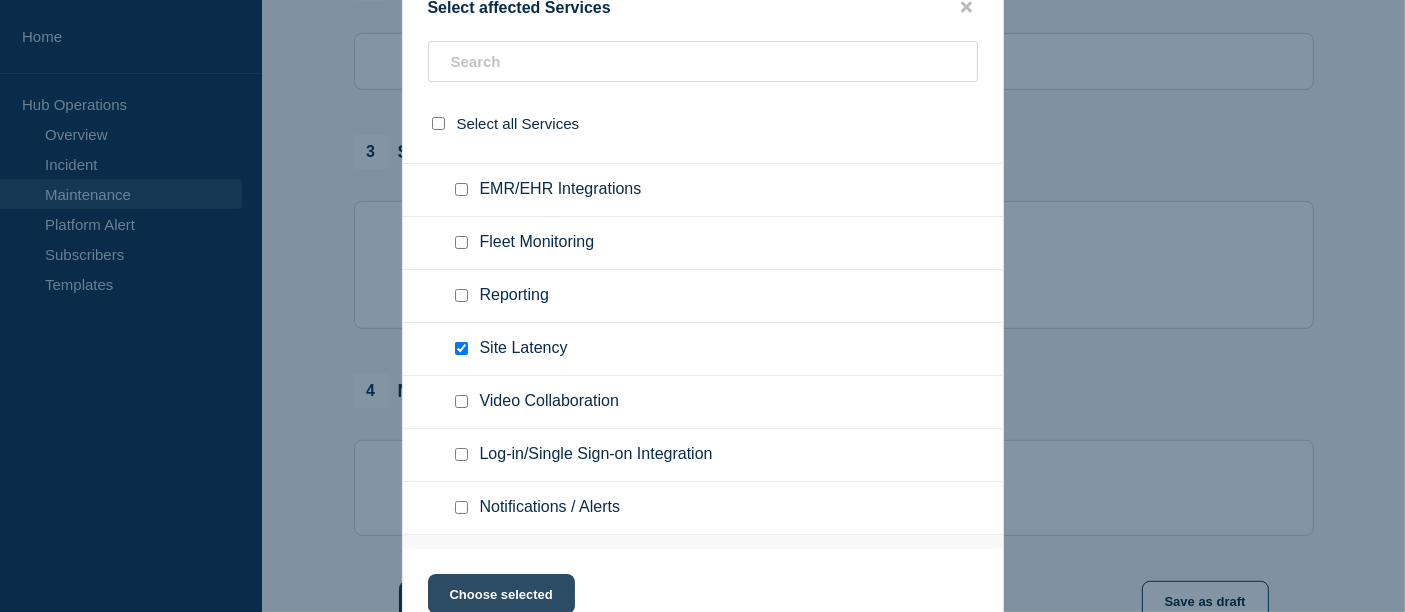click on "Choose selected" 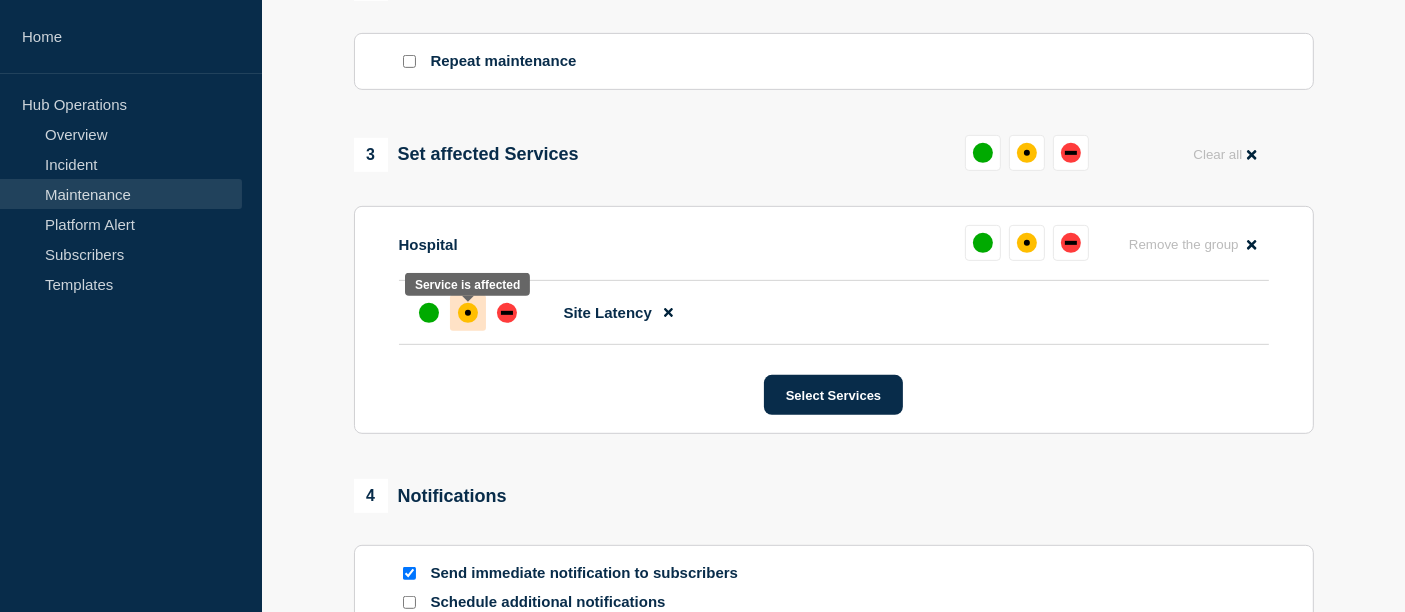click at bounding box center (468, 313) 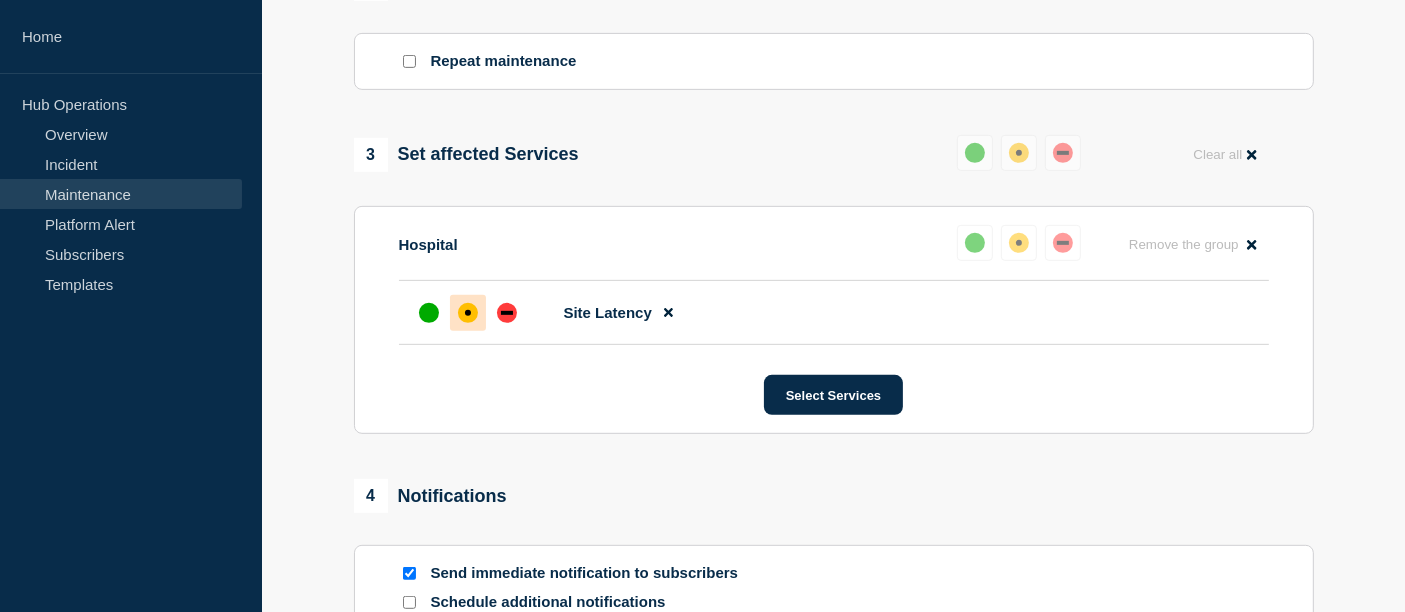 click on "1  Provide details  Title  (required) Upcoming Amwell Hospital Maintenance: [DATE] 1 a.m. to 5 a.m. ET – Downtime expected Start time (EDT)  (required) [DATE] 01:00 End time (EDT)  (required) [DATE] 05:00 Message  [DATE][DATE] 1 a.m. to 5 a.m. ET , [PERSON_NAME] will conduct scheduled maintenance on the Hospital platform. There will be approximately 20 minutes of downtime starting at 1:30 a.m. ET and another 20-minute period of downtime at approximately 3 a.m. ET., with the possibility of additional disruptions or reduced performance throughout the remainder of the maintenance period.   How does this affect you? The Hospital platform will experience two short periods of downtime during this maintenance – approximately 20 minutes of downtime starting at 1:30 a.m. ET and then approximately 20 minutes of downtime starting at 3 a.m. ET.   While the platform is down,  all calls in progress will be disconnected, and any new calls being initiated will fail.   Action required:" at bounding box center [833, 30] 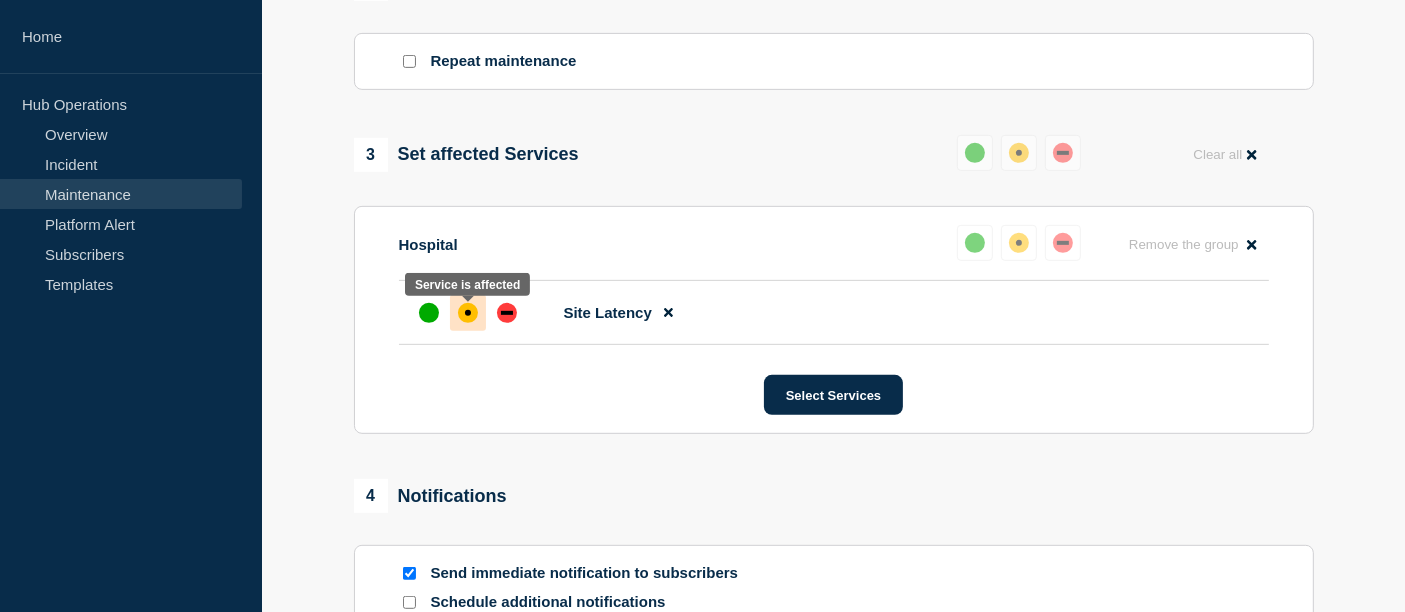 click at bounding box center (468, 313) 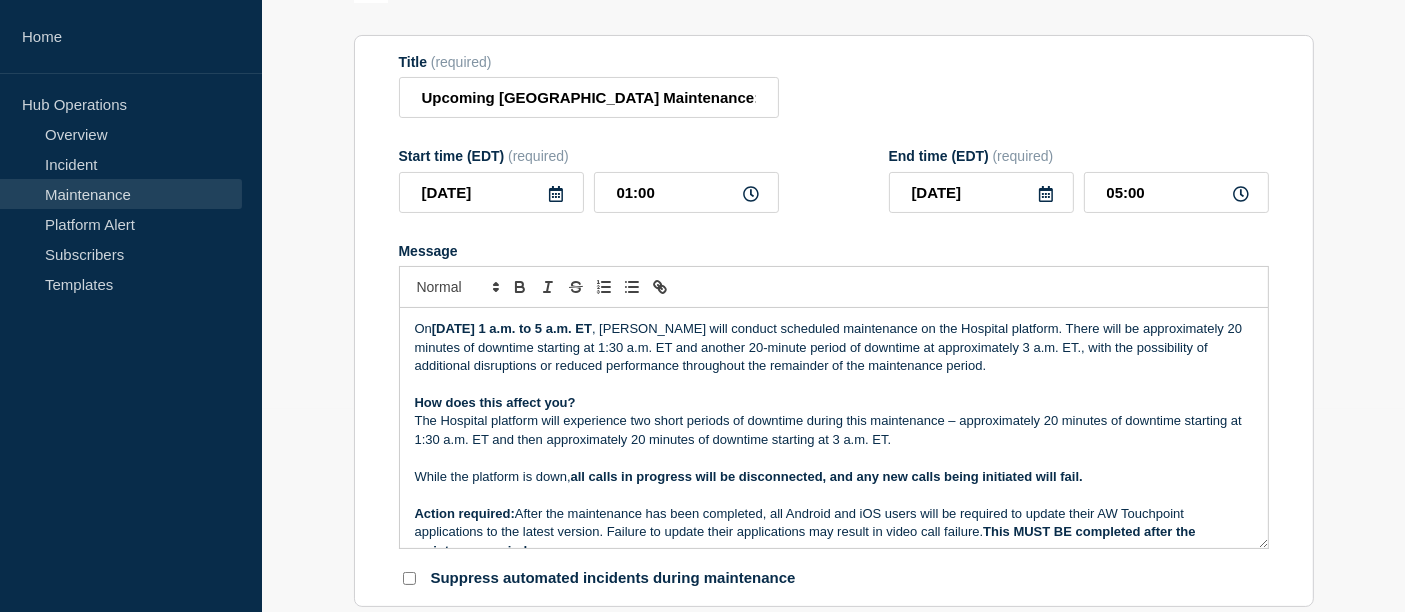 scroll, scrollTop: 222, scrollLeft: 0, axis: vertical 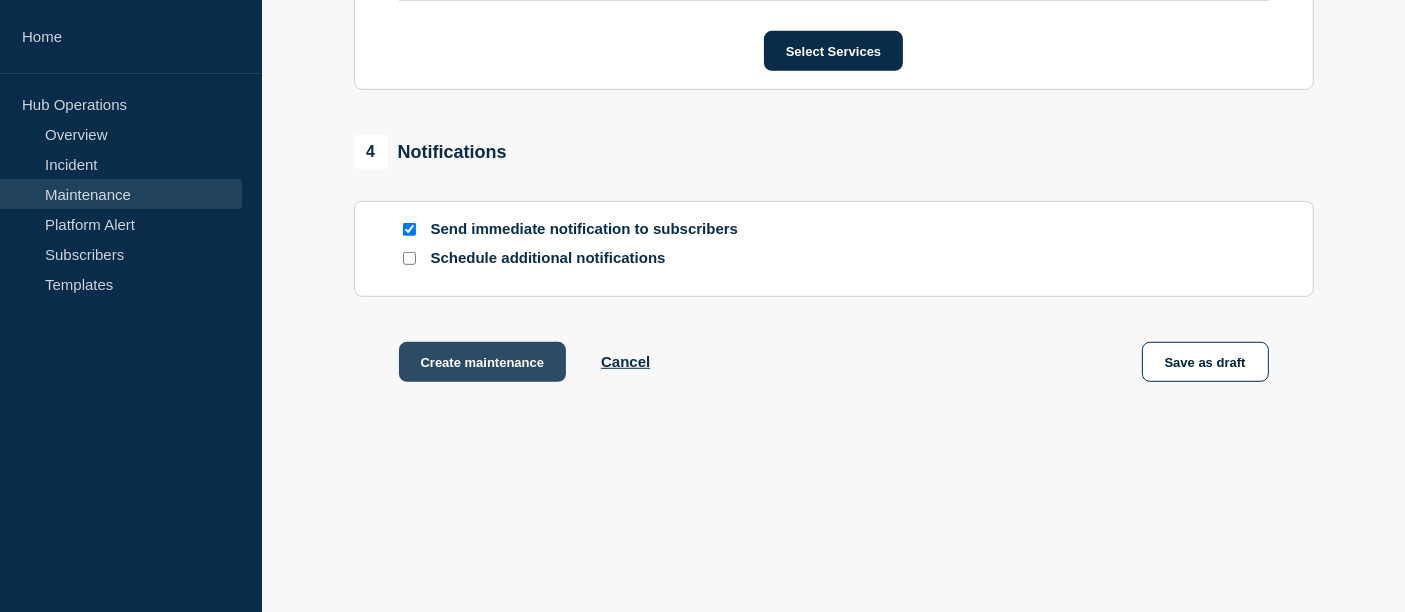 click on "Create maintenance" at bounding box center (483, 362) 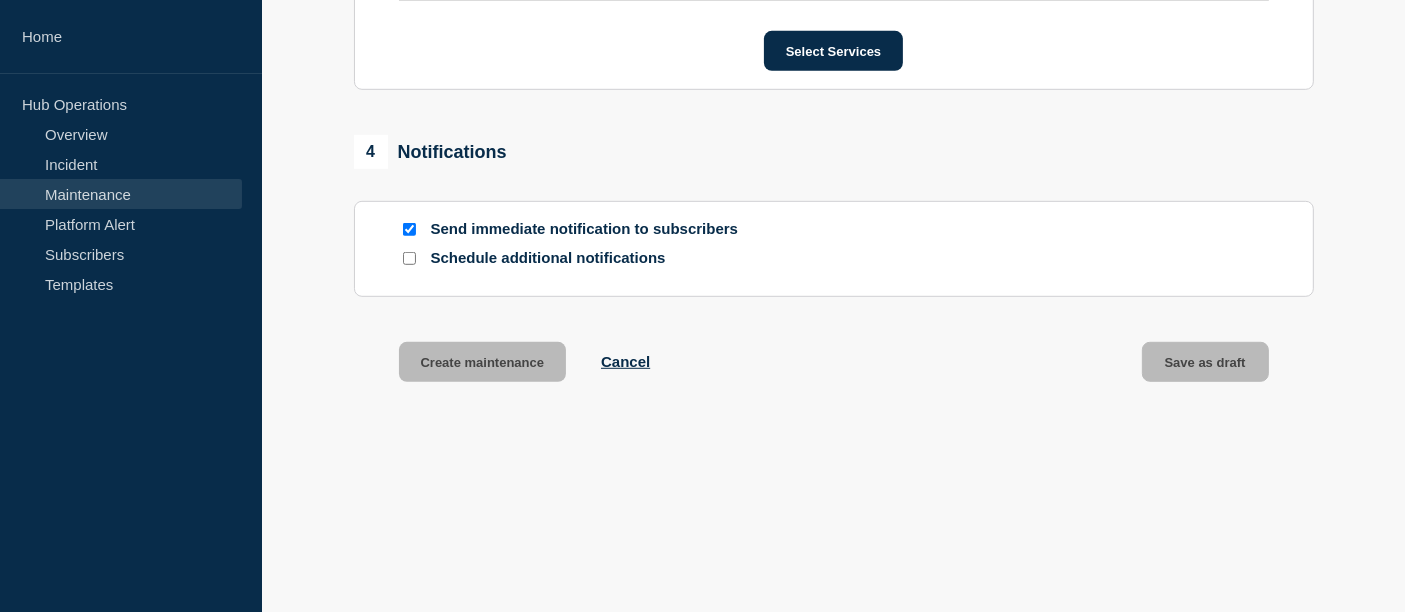 scroll, scrollTop: 1278, scrollLeft: 0, axis: vertical 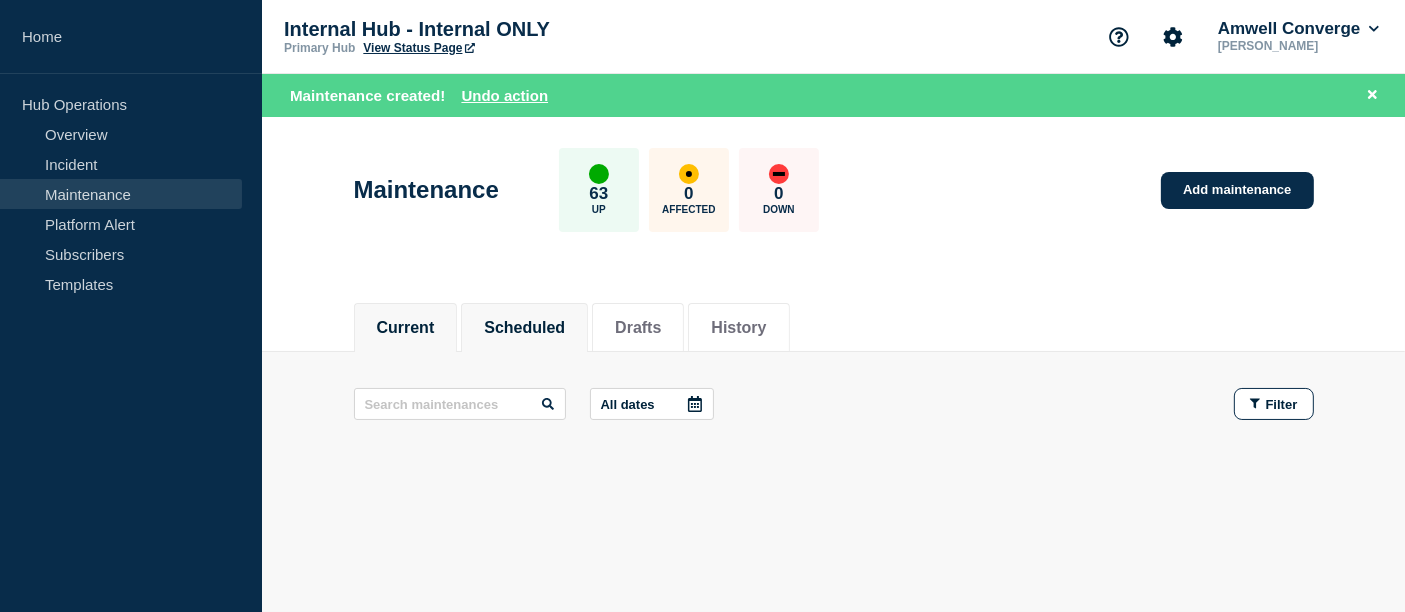 click on "Scheduled" at bounding box center (524, 328) 